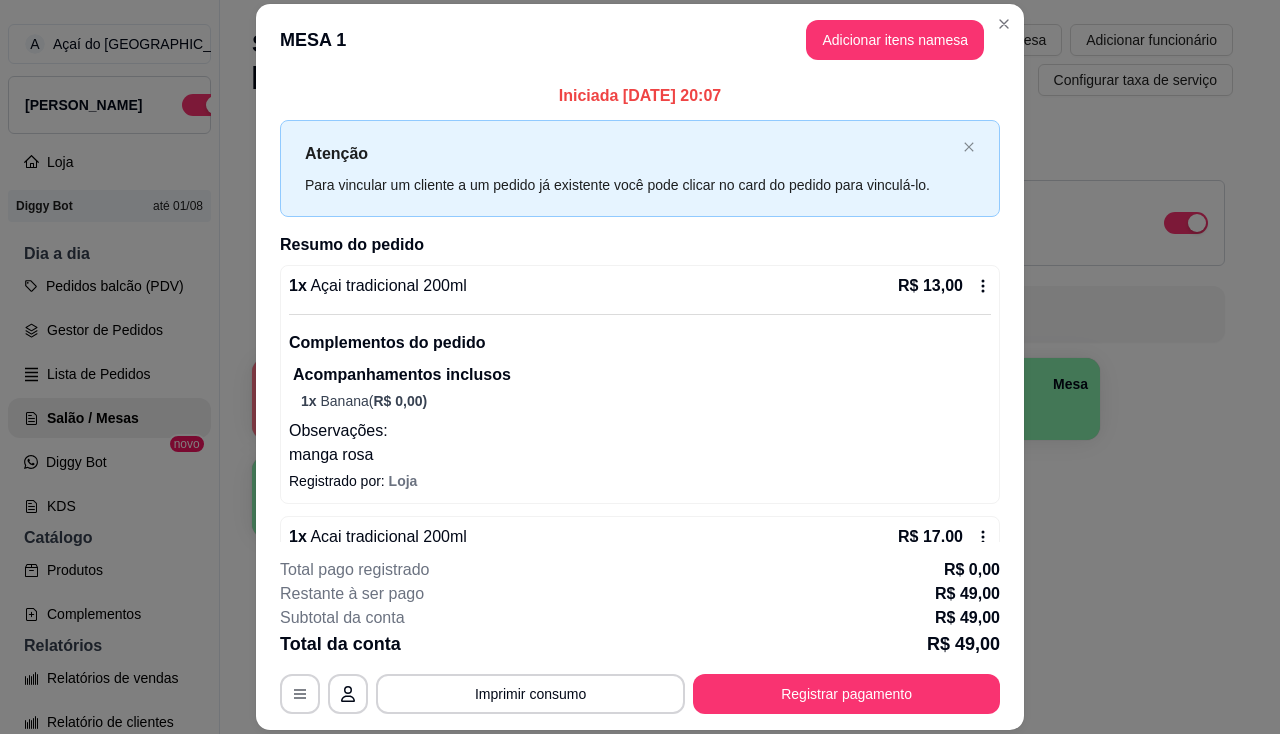 scroll, scrollTop: 0, scrollLeft: 0, axis: both 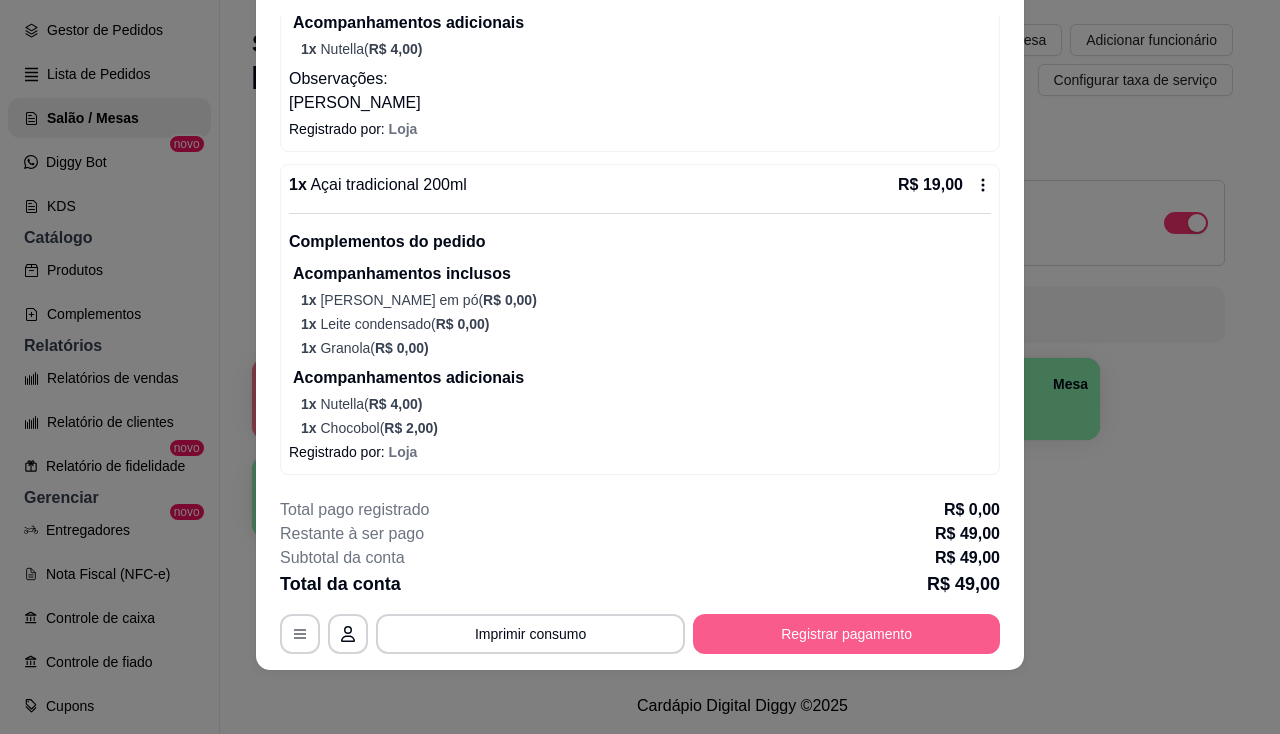 click on "Registrar pagamento" at bounding box center (846, 634) 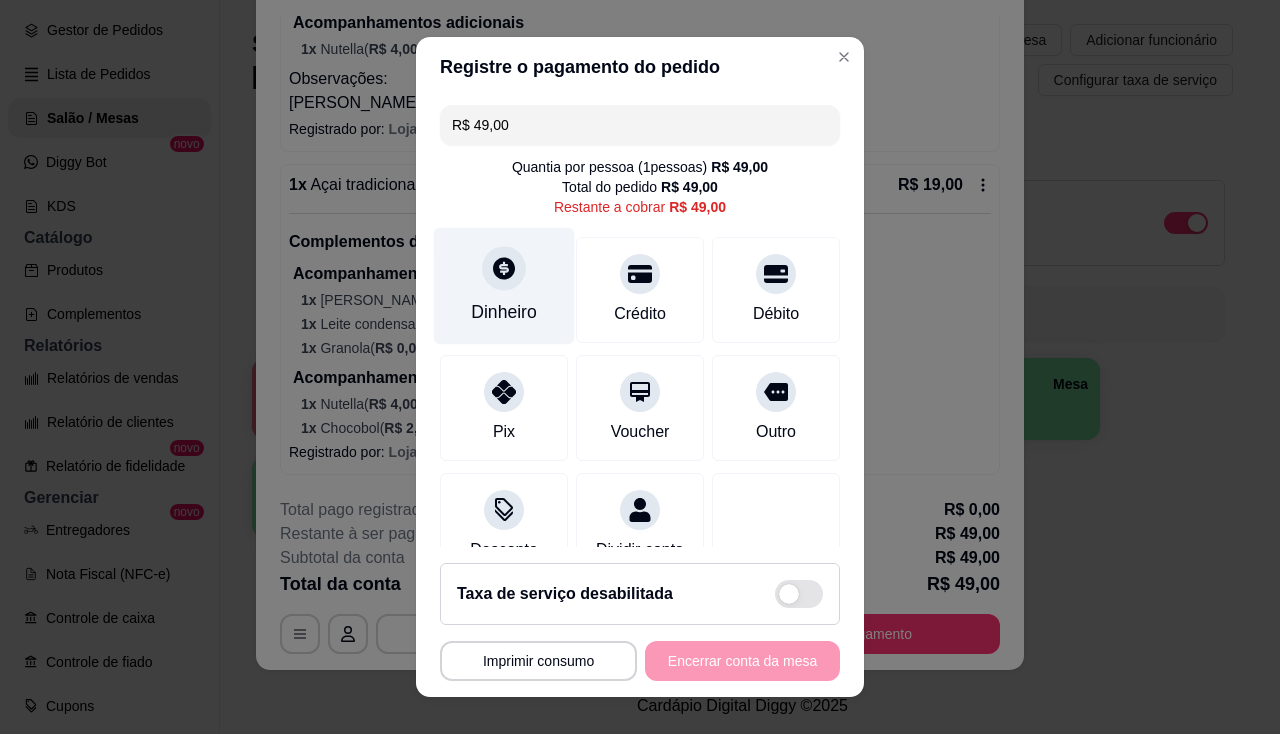 click on "Dinheiro" at bounding box center (504, 285) 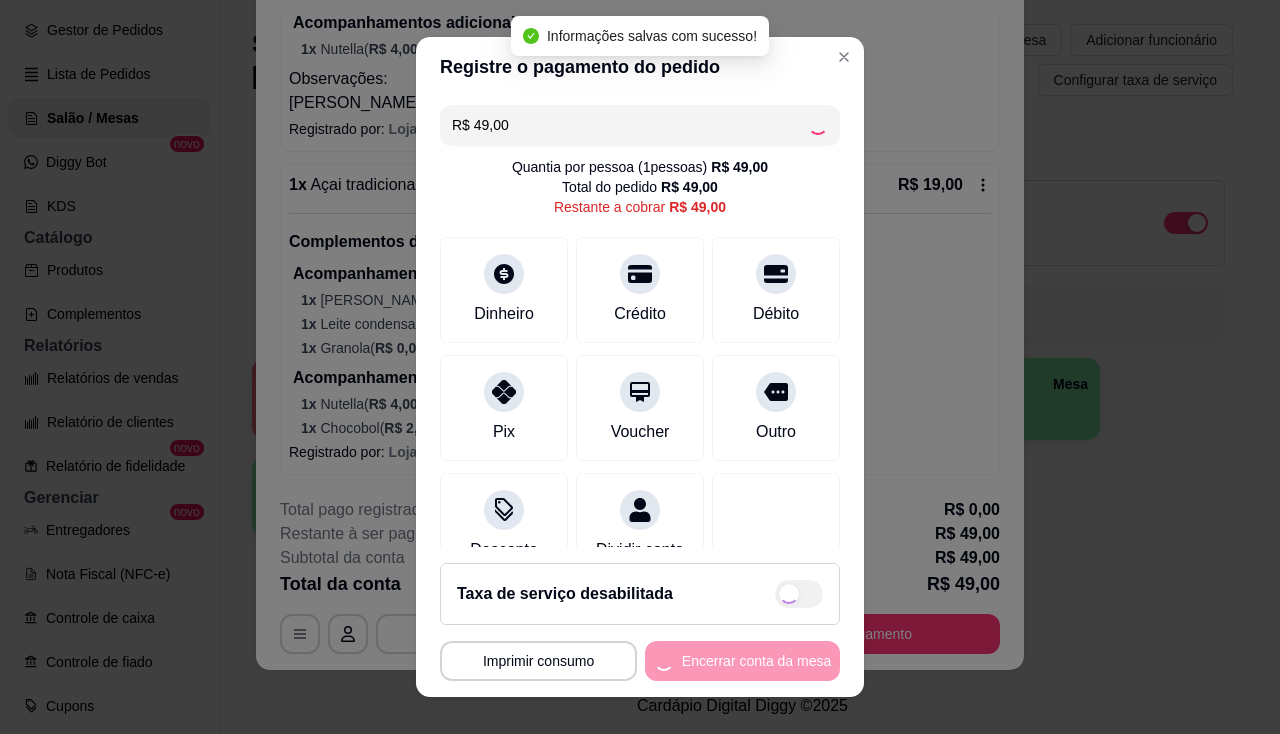 type on "R$ 0,00" 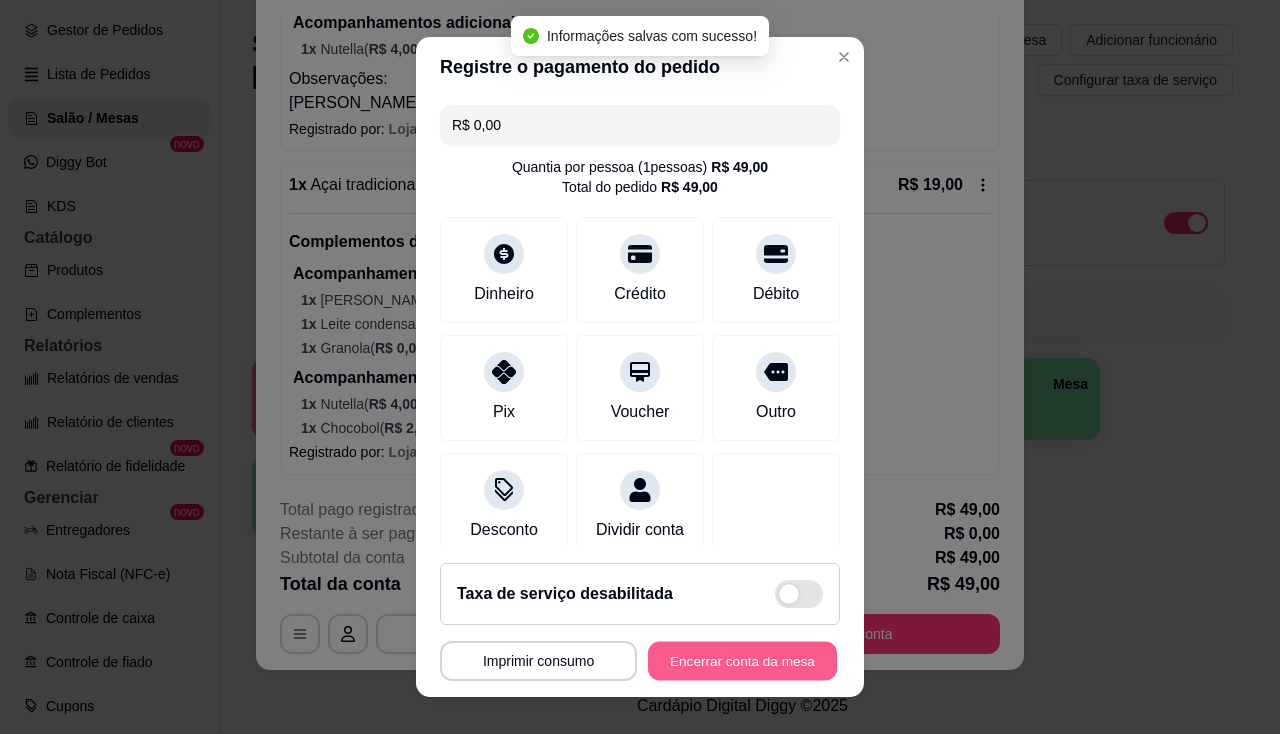 click on "Encerrar conta da mesa" at bounding box center [742, 661] 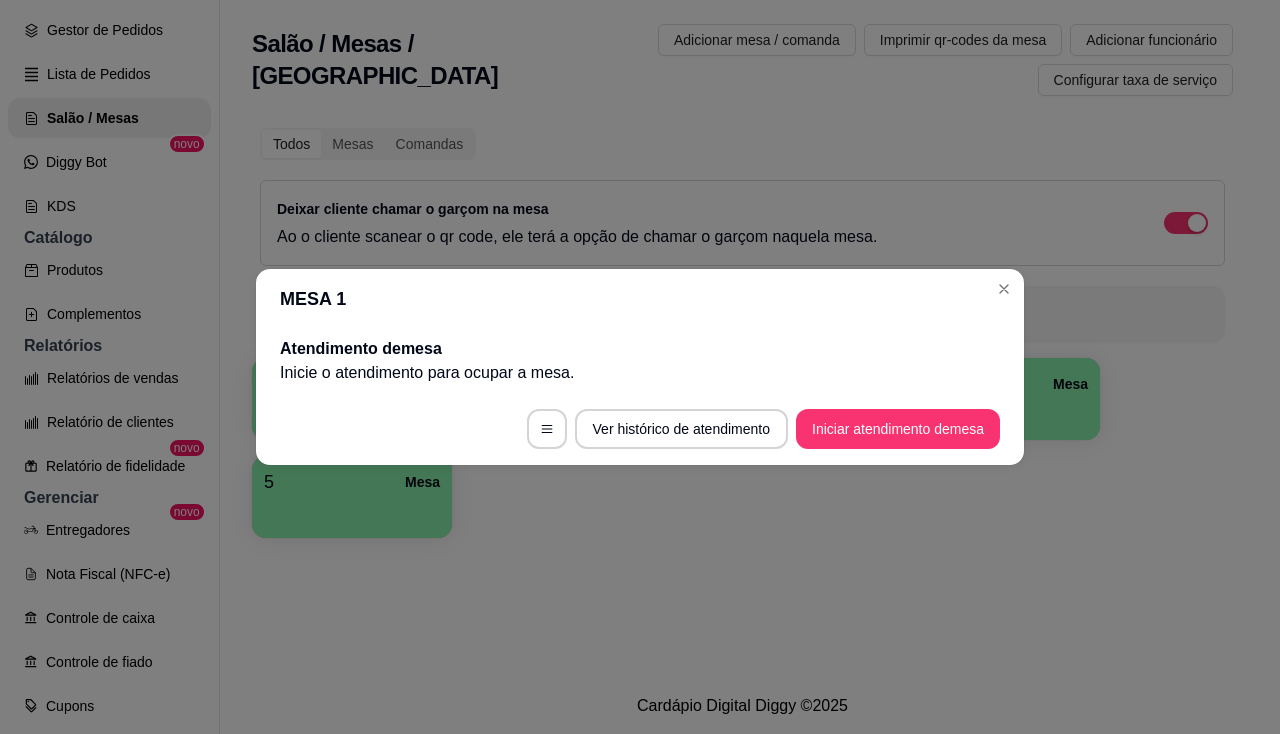 scroll, scrollTop: 0, scrollLeft: 0, axis: both 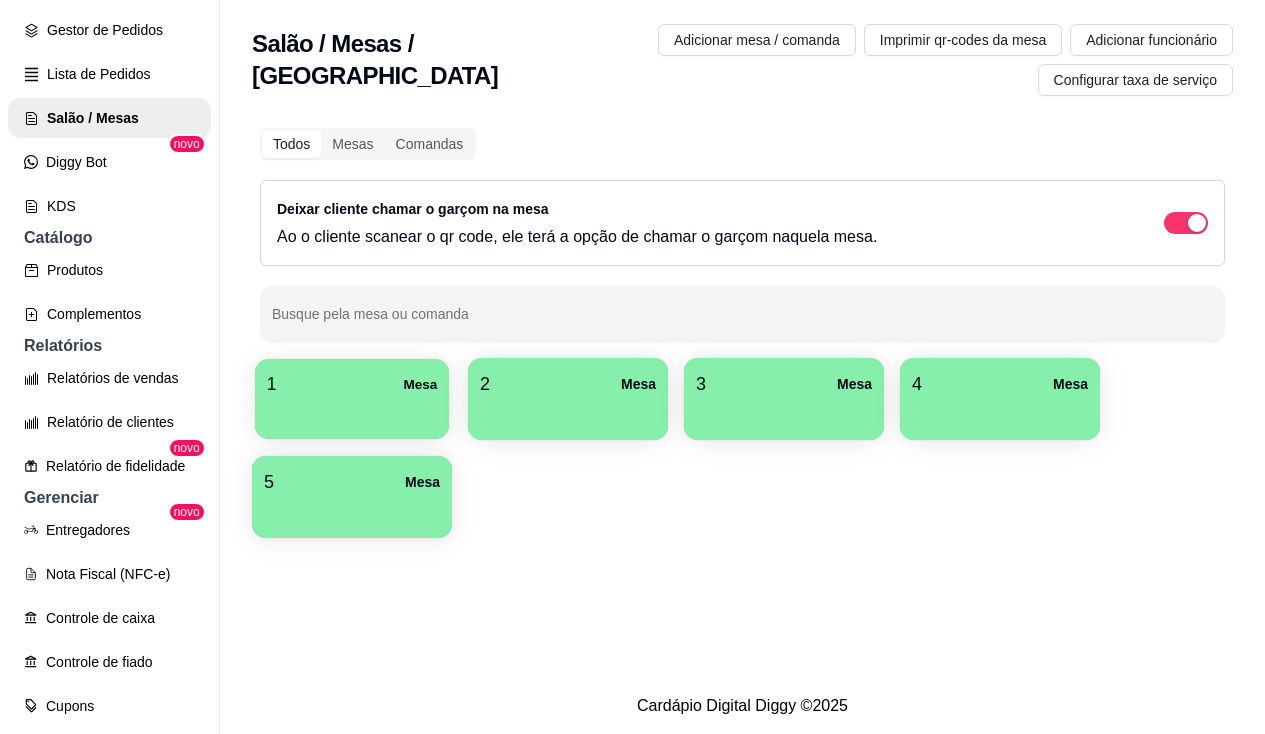 click at bounding box center (352, 412) 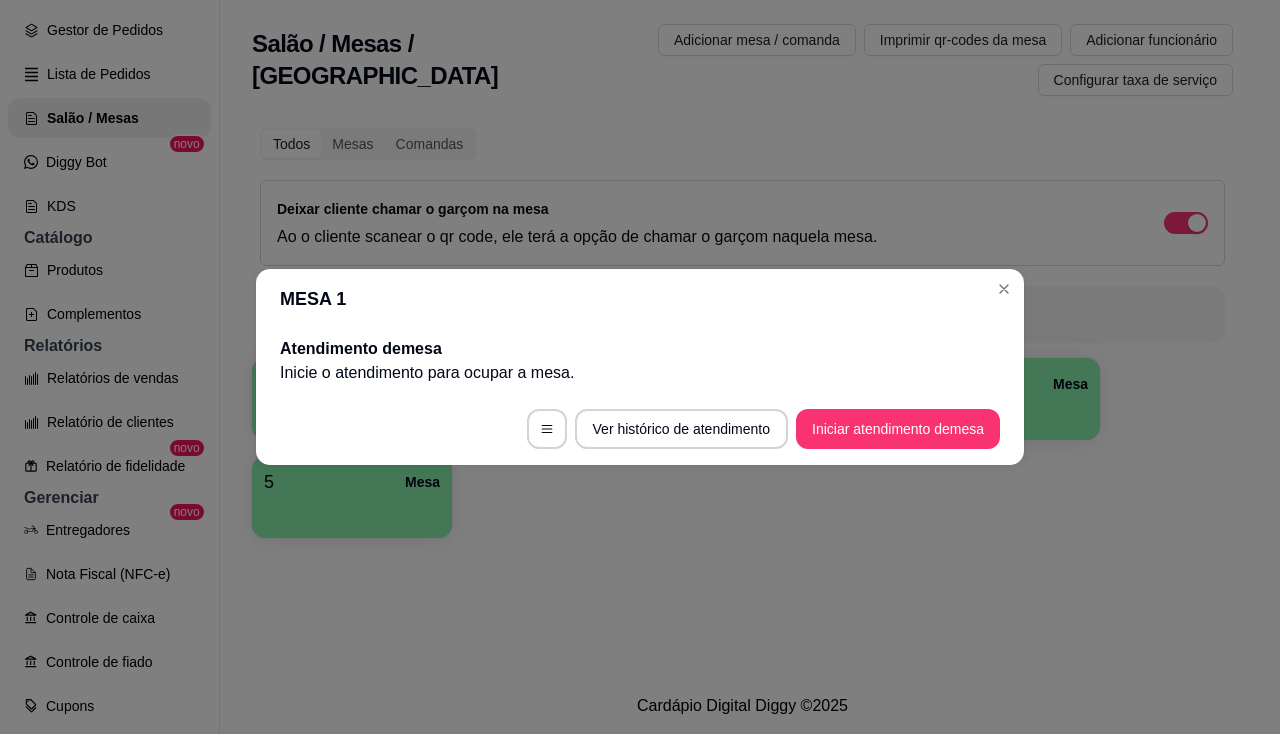 click on "Ver histórico de atendimento Iniciar atendimento de  mesa" at bounding box center [640, 429] 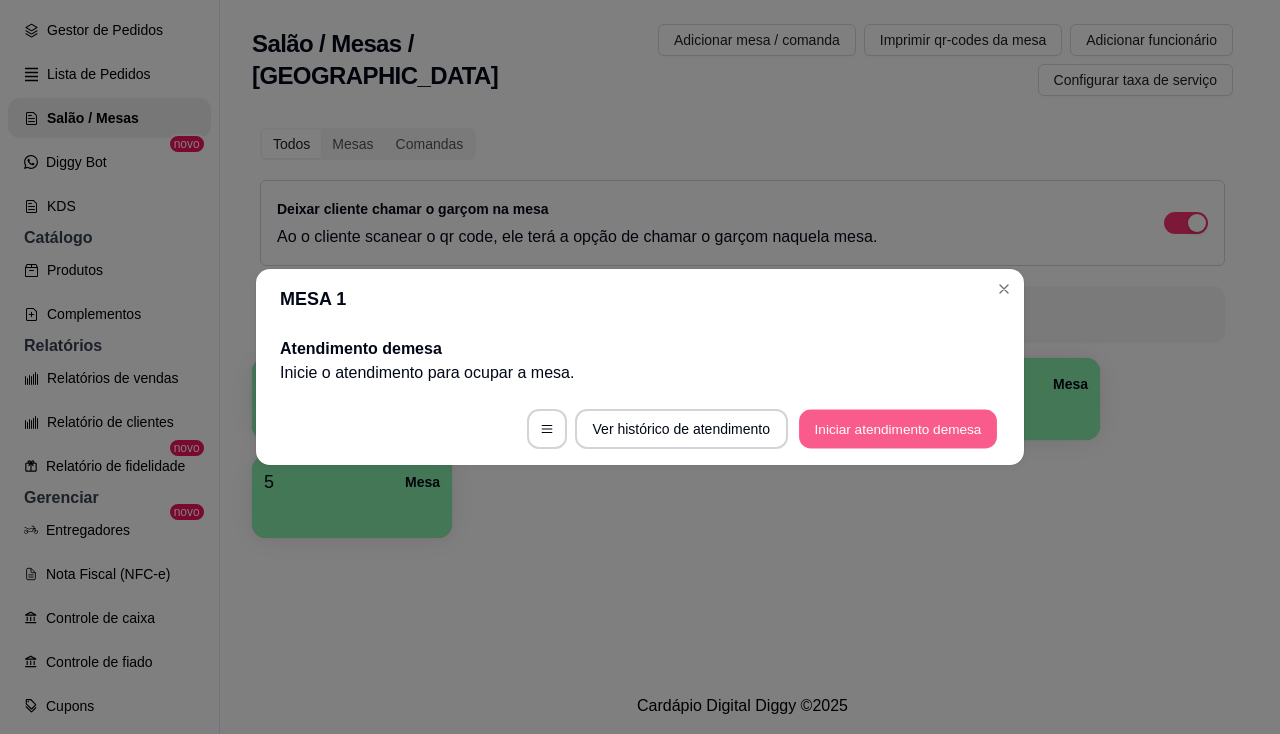 click on "Iniciar atendimento de  mesa" at bounding box center (898, 429) 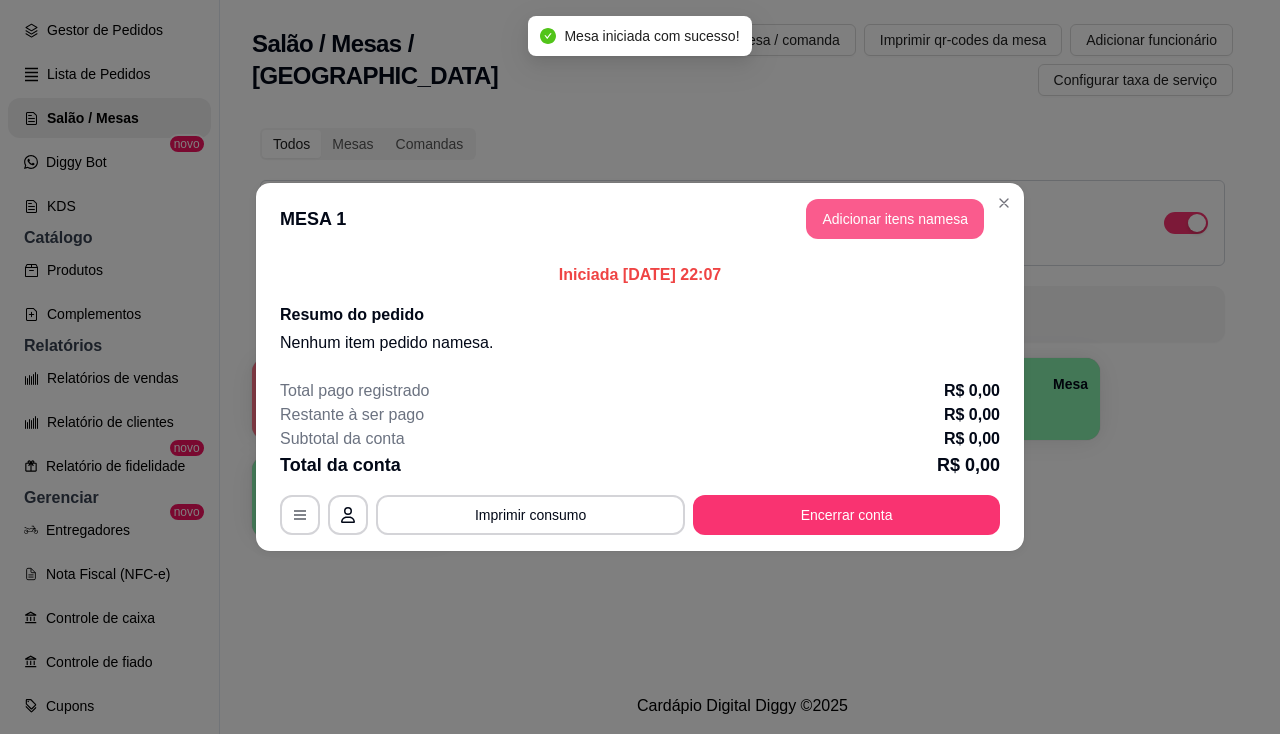 click on "Adicionar itens na  mesa" at bounding box center (895, 219) 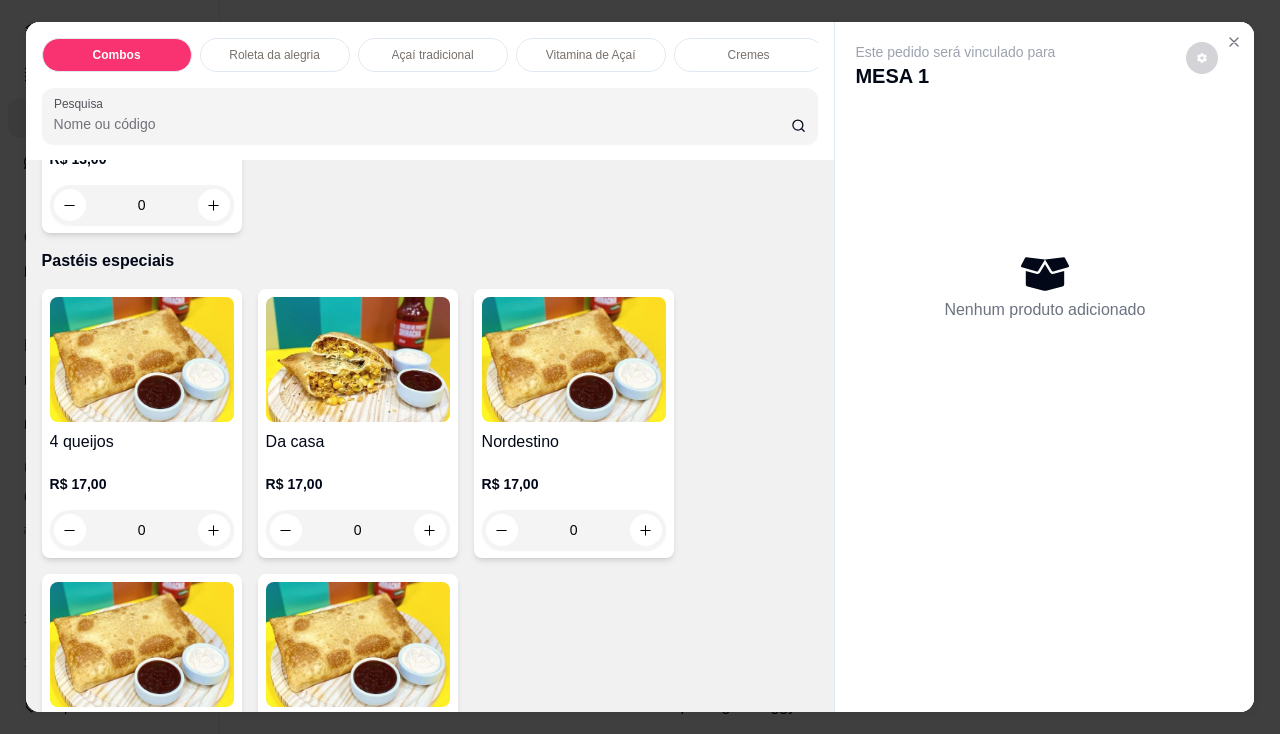 scroll, scrollTop: 3800, scrollLeft: 0, axis: vertical 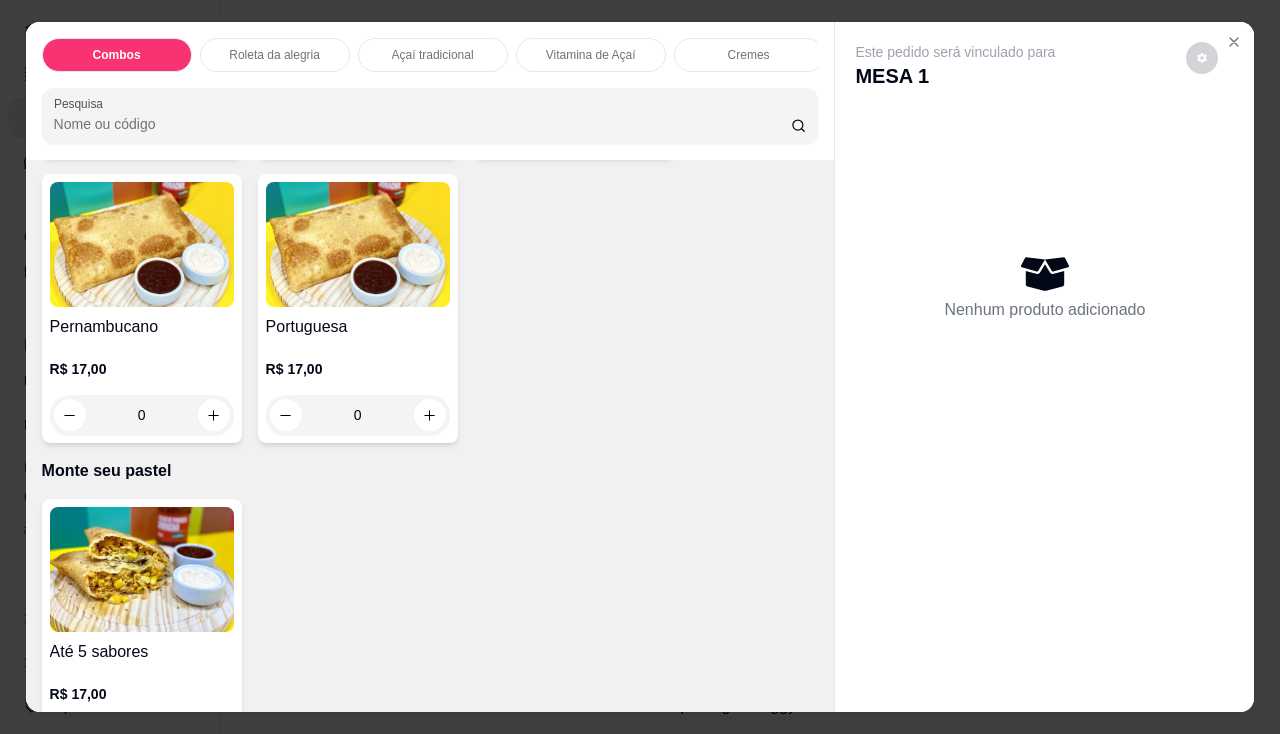 click at bounding box center (142, 569) 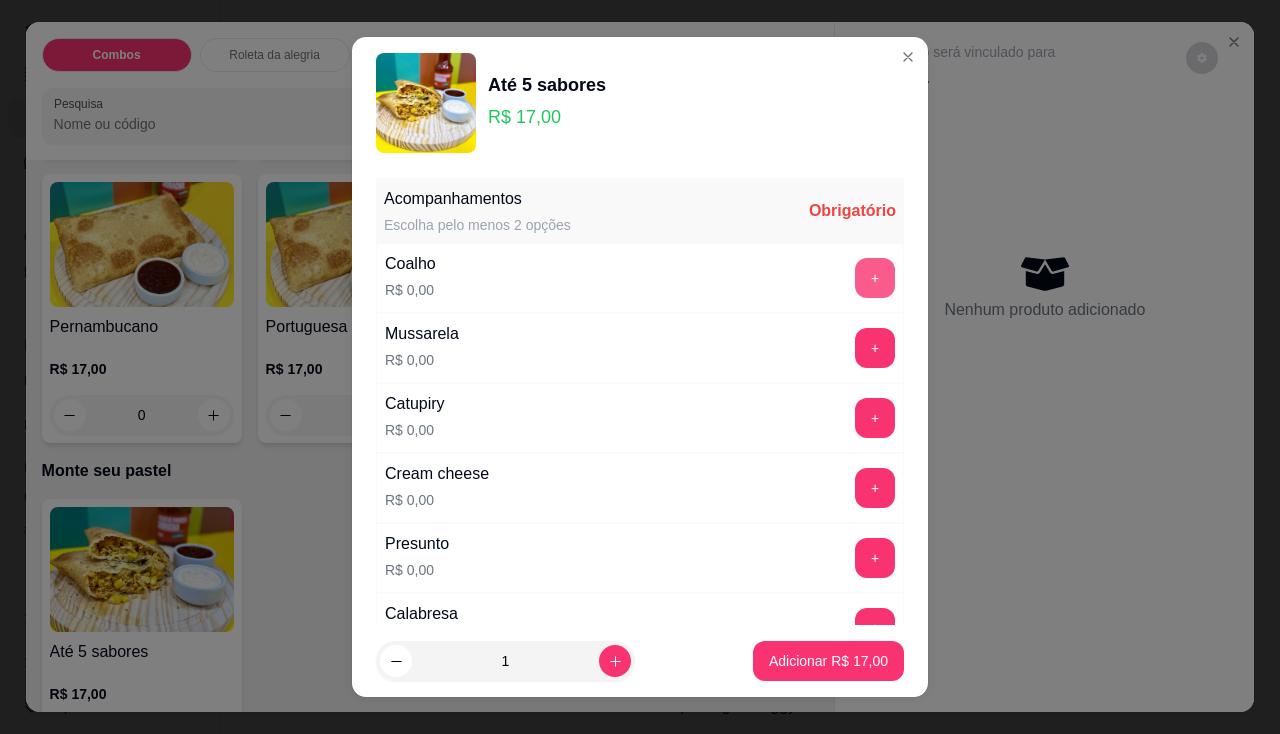 click on "+" at bounding box center [875, 278] 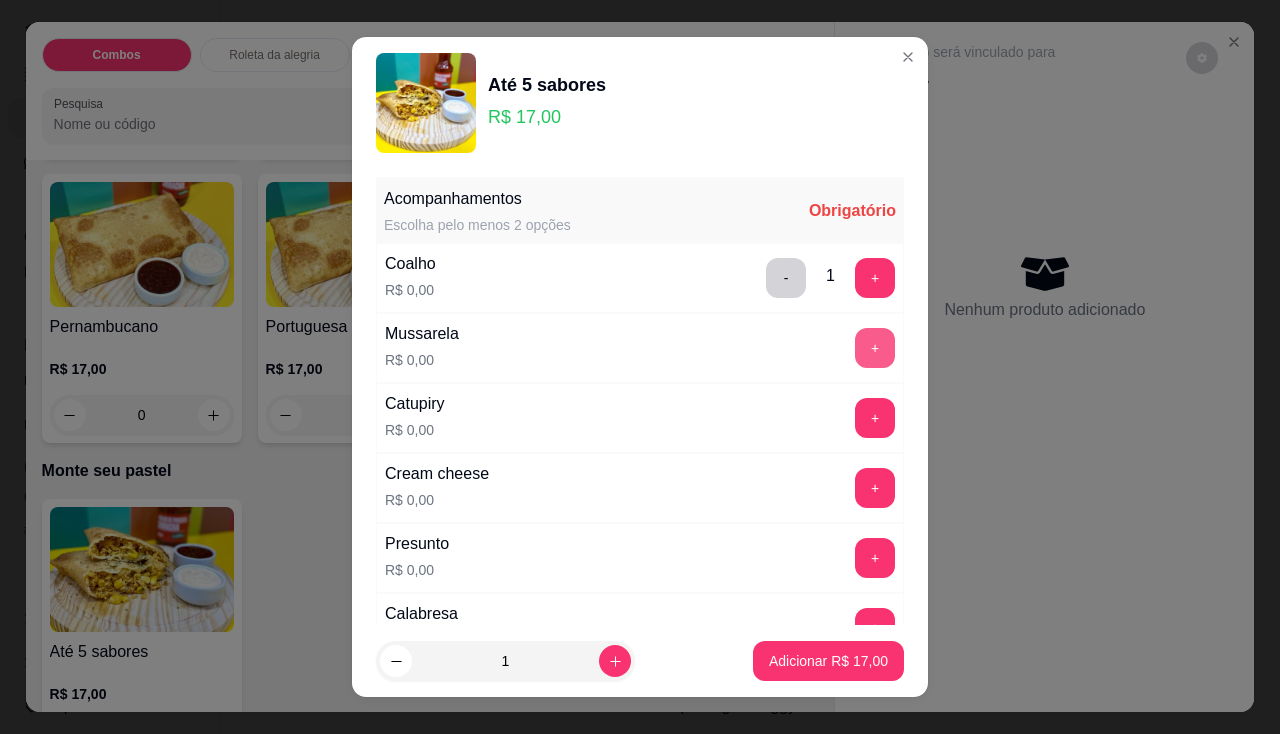 click on "+" at bounding box center (875, 348) 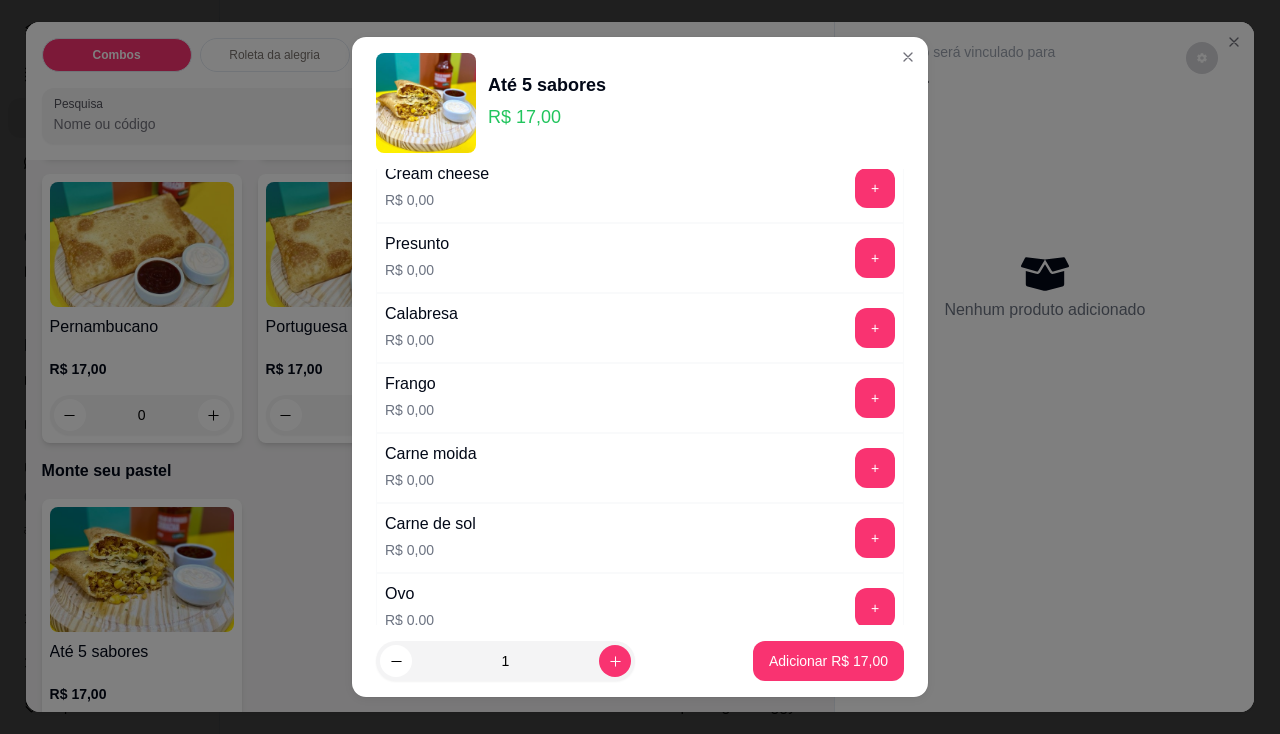 scroll, scrollTop: 400, scrollLeft: 0, axis: vertical 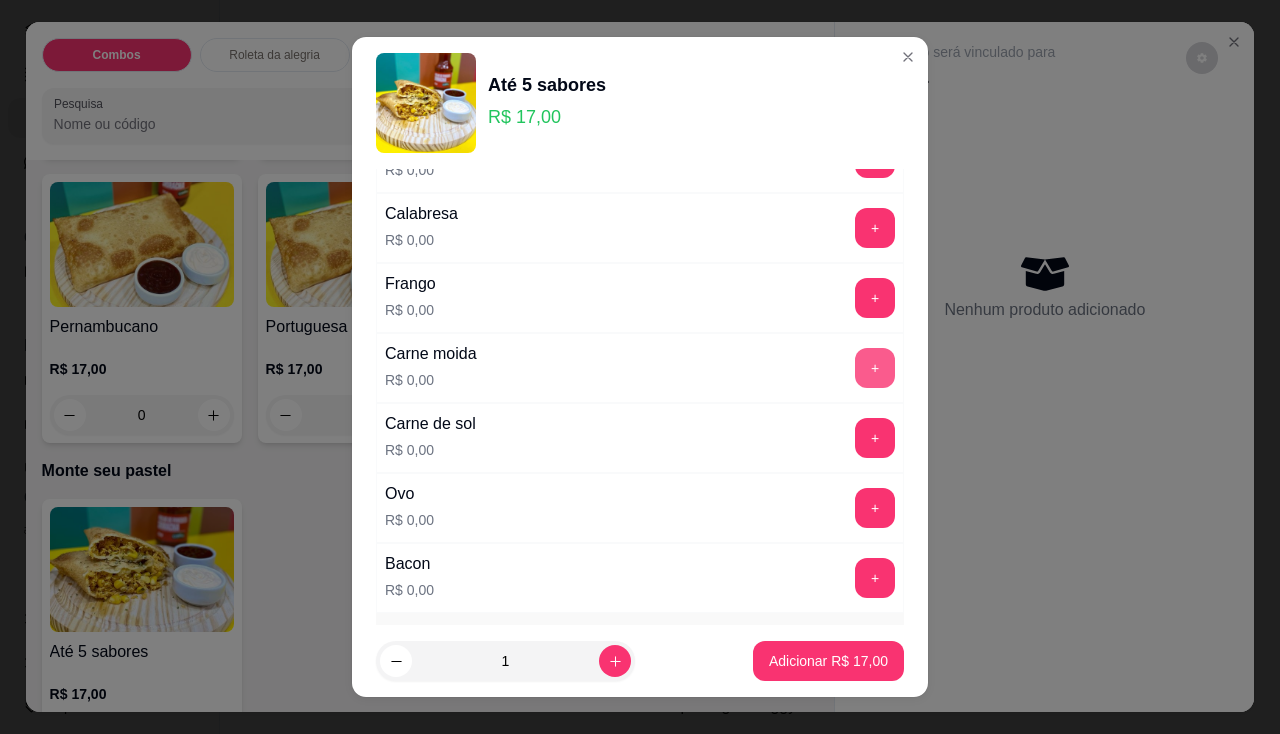 click on "+" at bounding box center [875, 368] 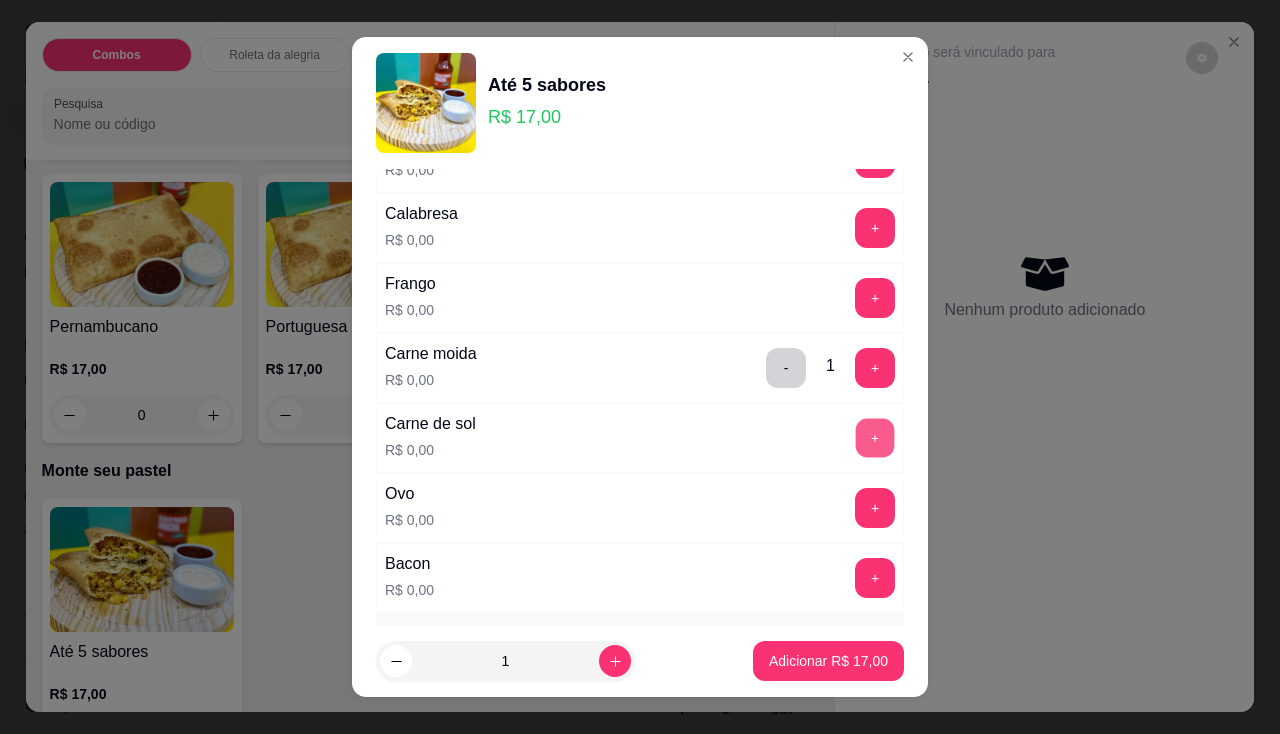 click on "+" at bounding box center [875, 437] 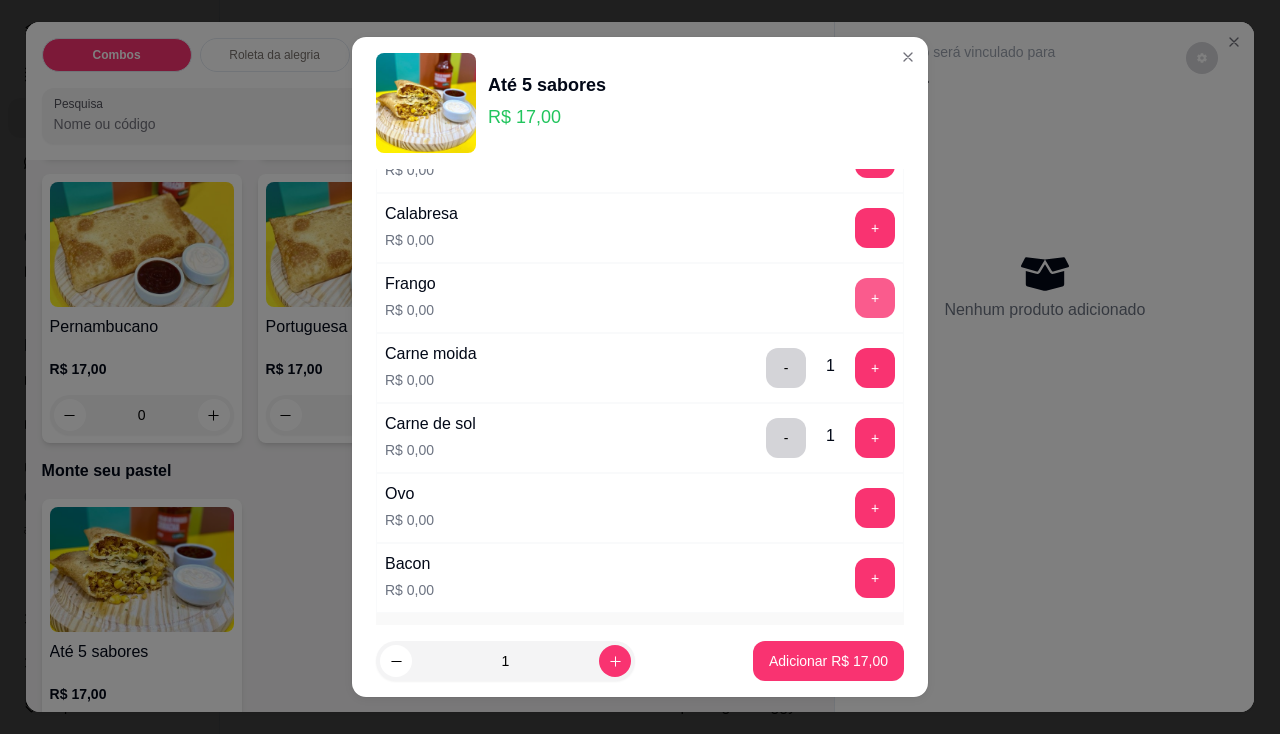click on "+" at bounding box center [875, 298] 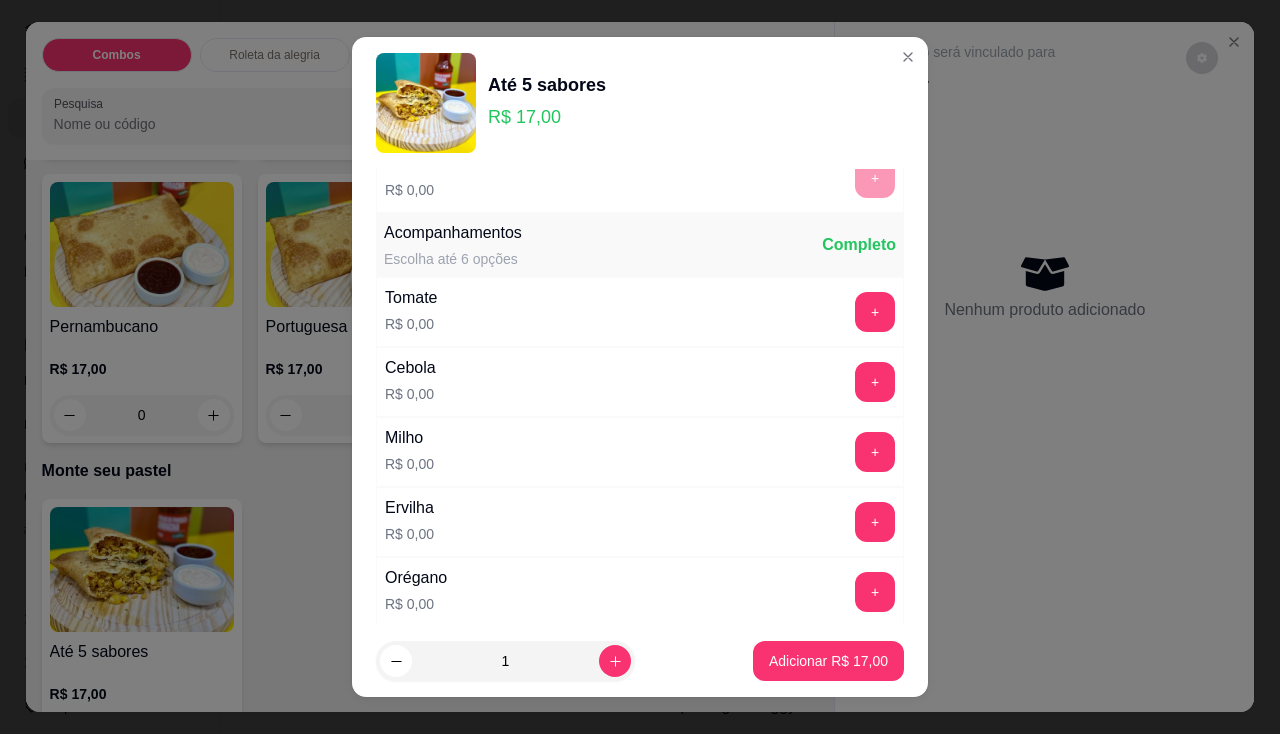 scroll, scrollTop: 900, scrollLeft: 0, axis: vertical 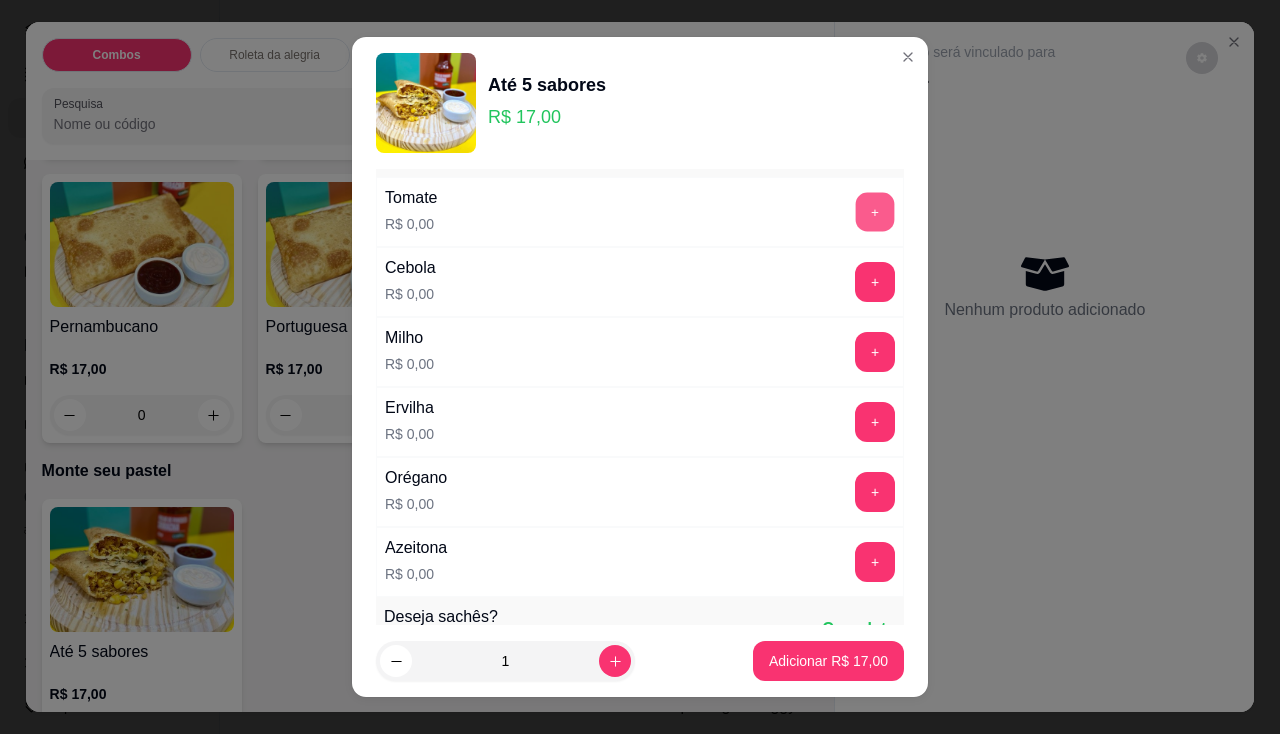 click on "+" at bounding box center [875, 211] 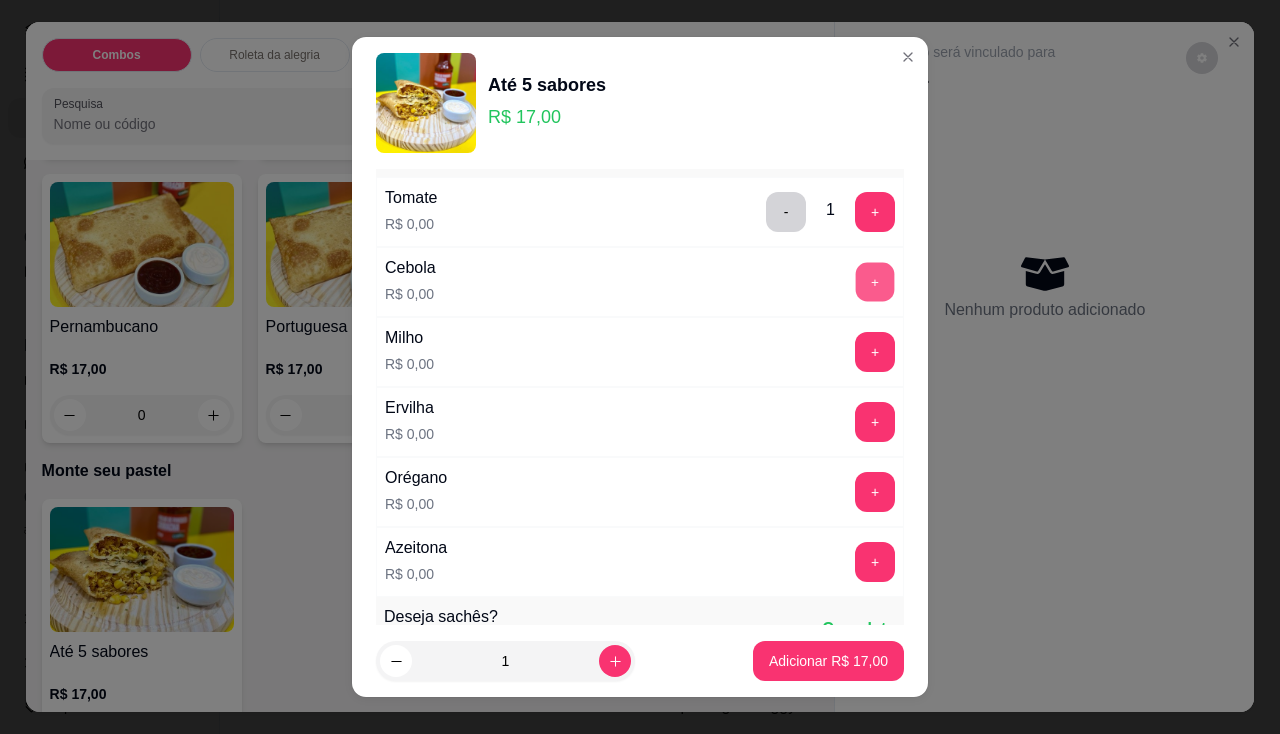 click on "+" at bounding box center (875, 281) 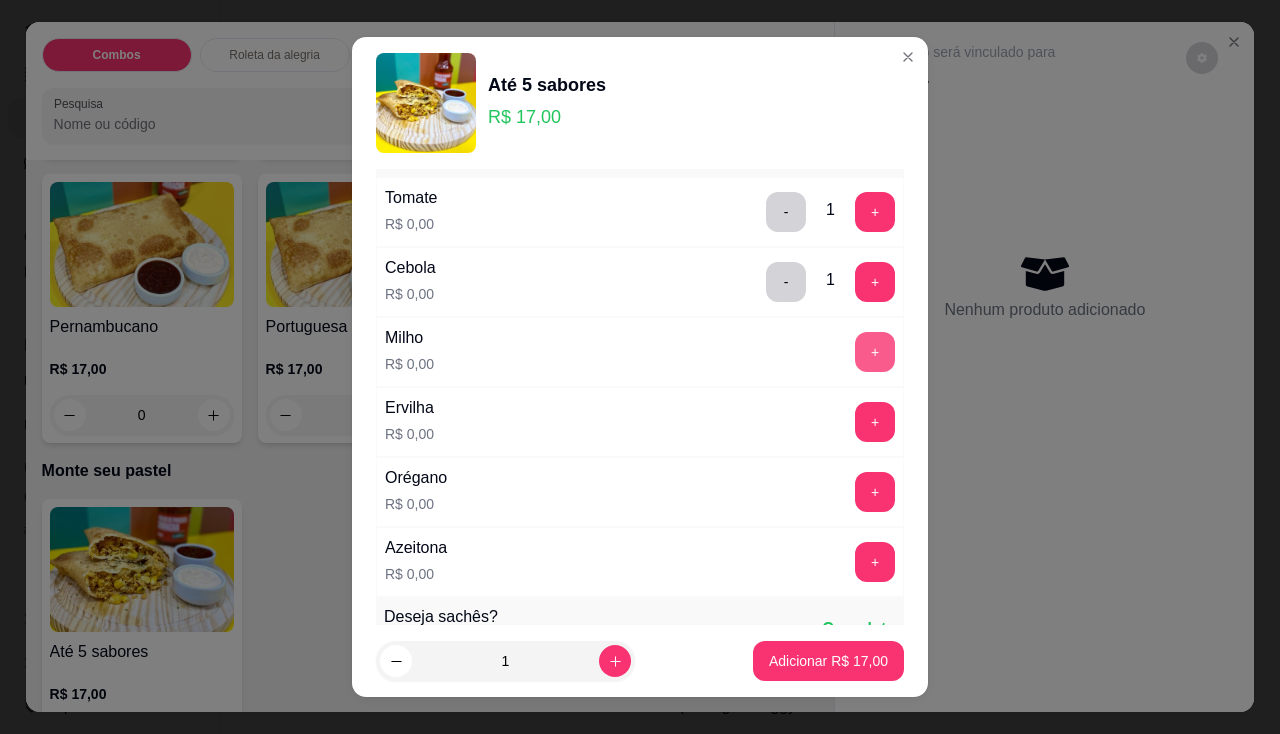 click on "+" at bounding box center (875, 352) 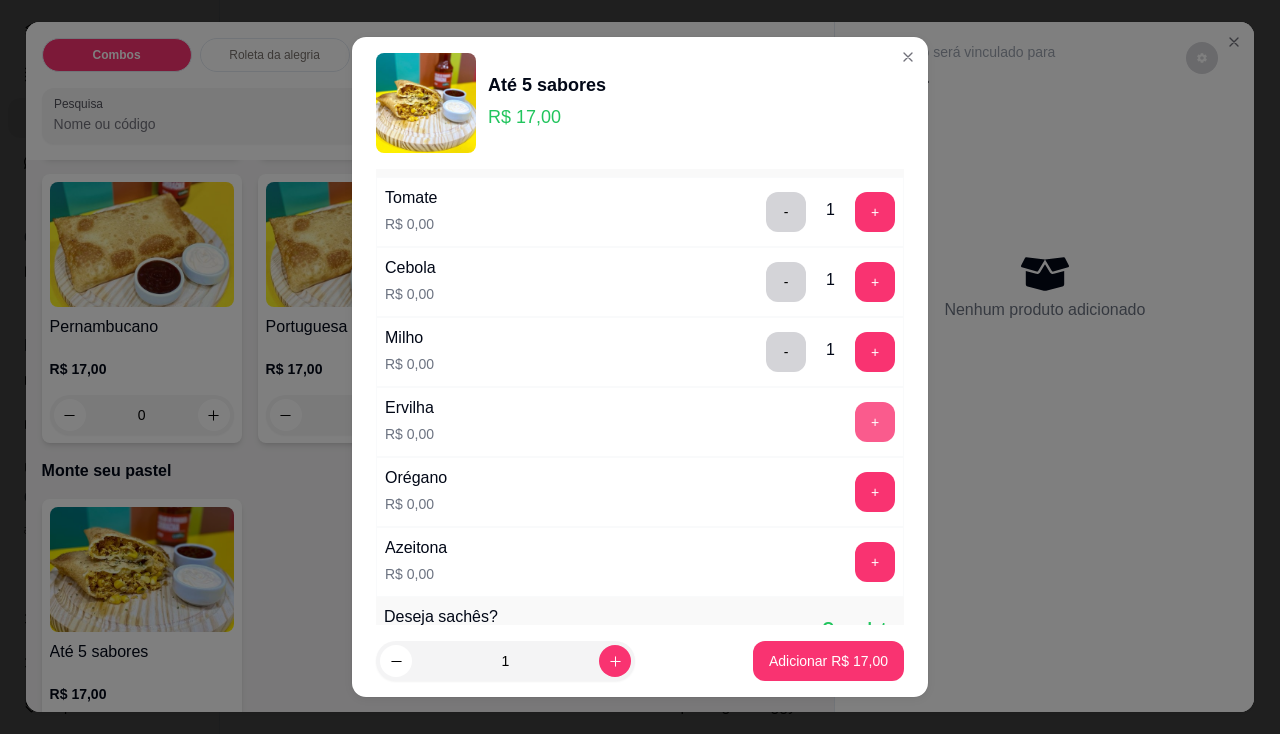 click on "+" at bounding box center (875, 422) 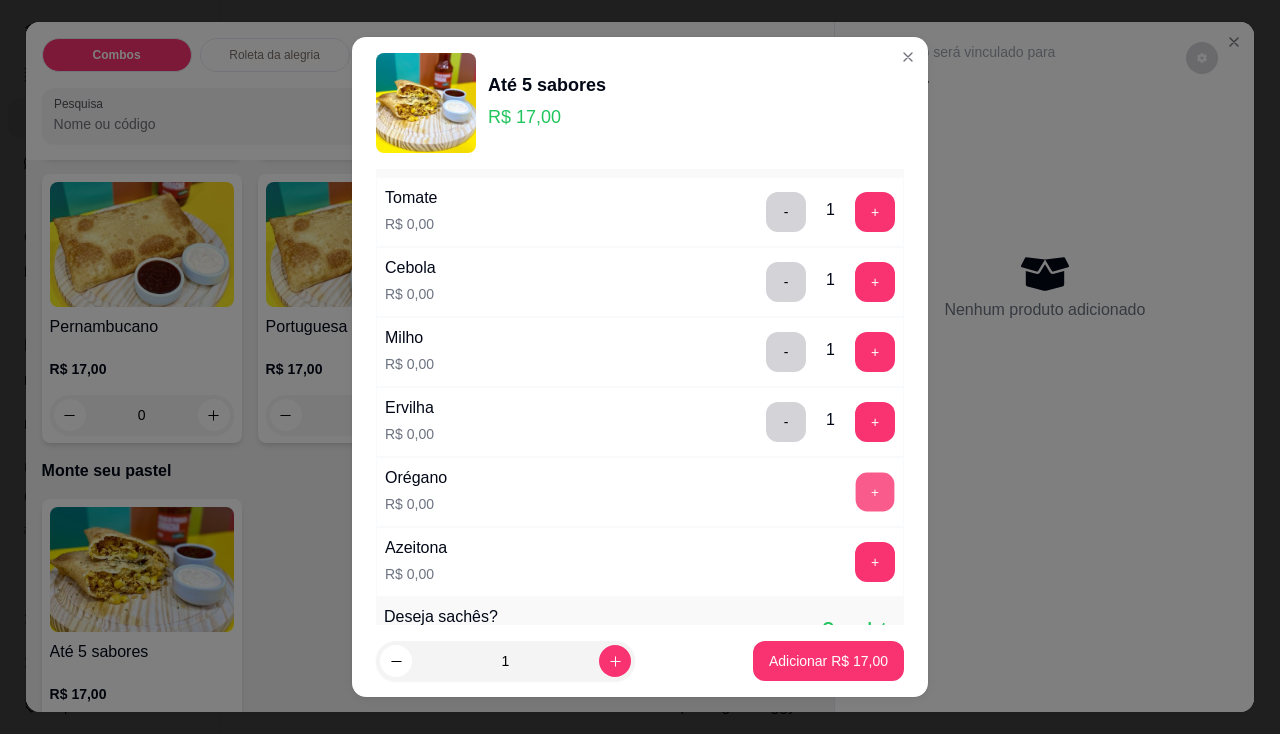 click on "+" at bounding box center (875, 491) 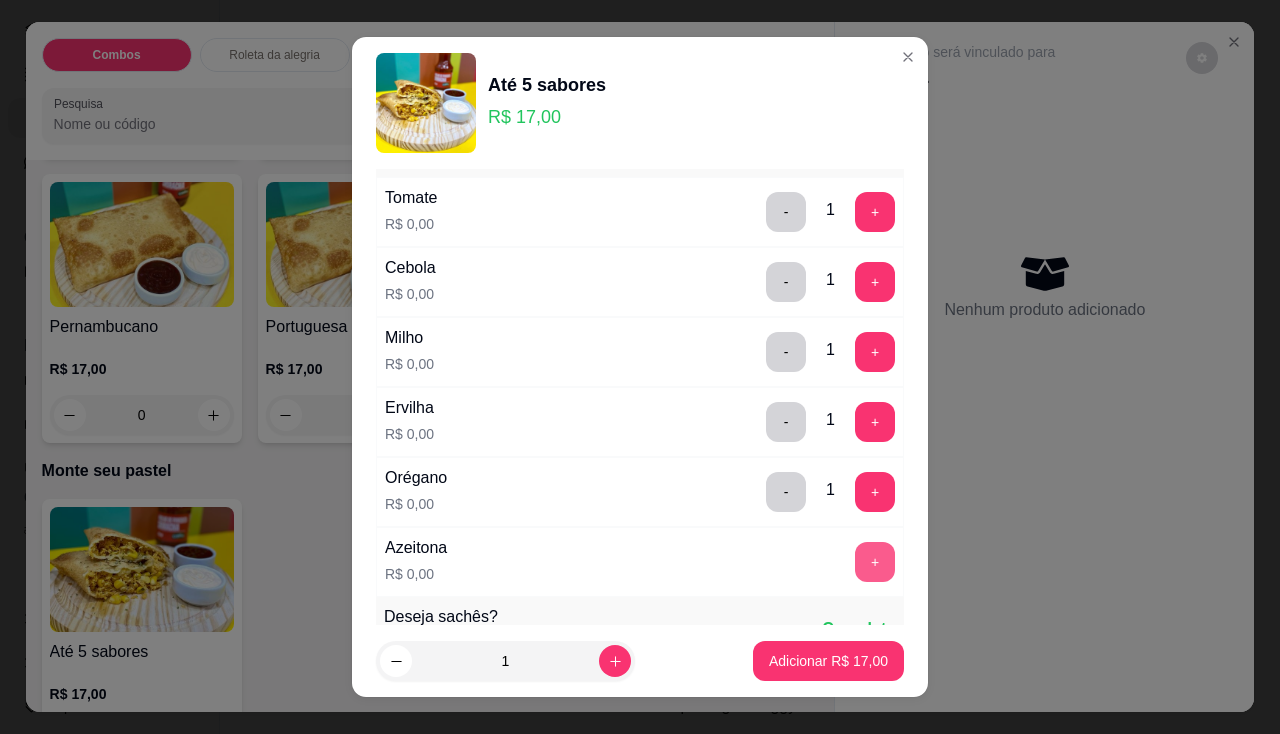 click on "+" at bounding box center [875, 562] 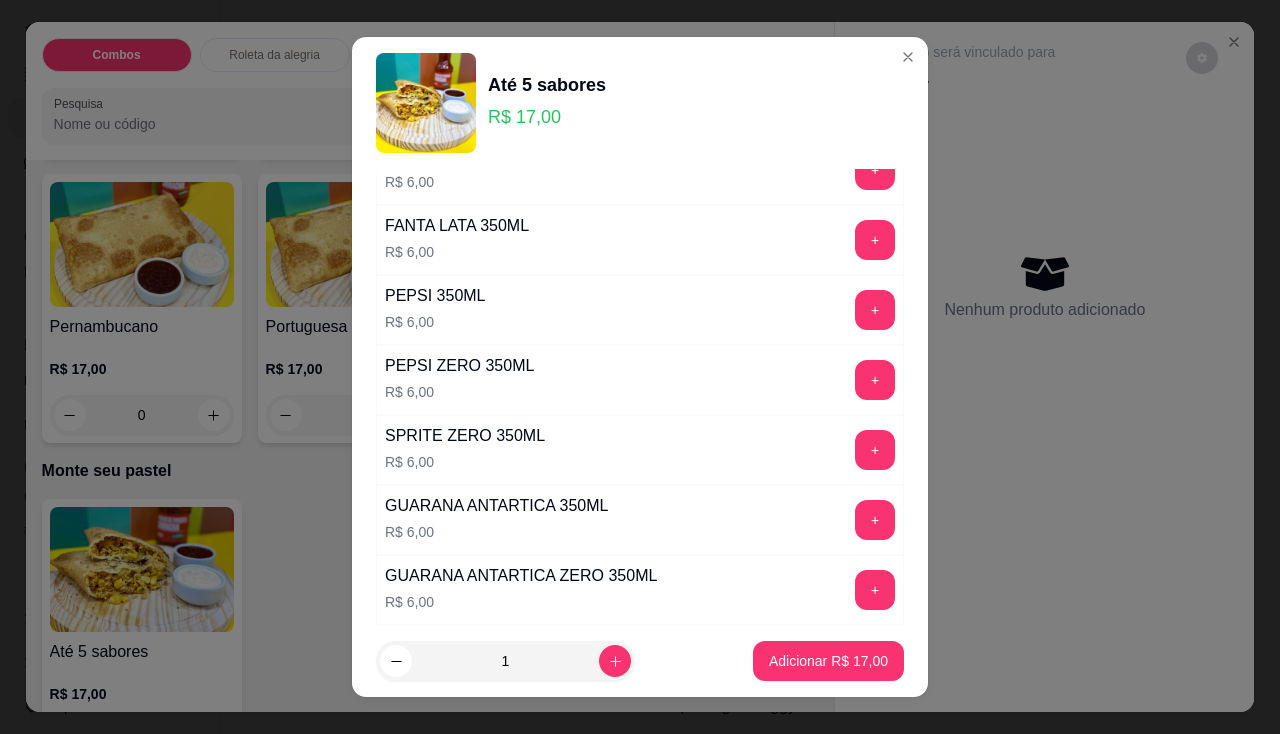 scroll, scrollTop: 2193, scrollLeft: 0, axis: vertical 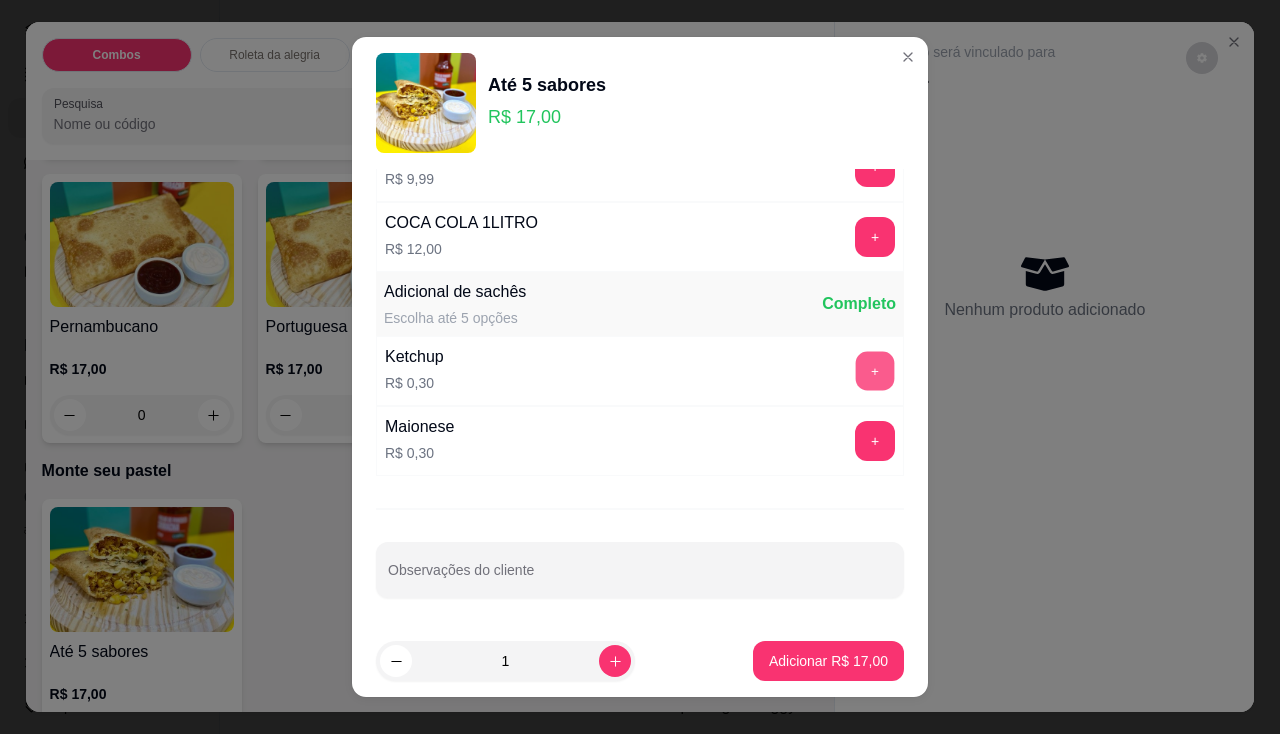 click on "+" at bounding box center [875, 370] 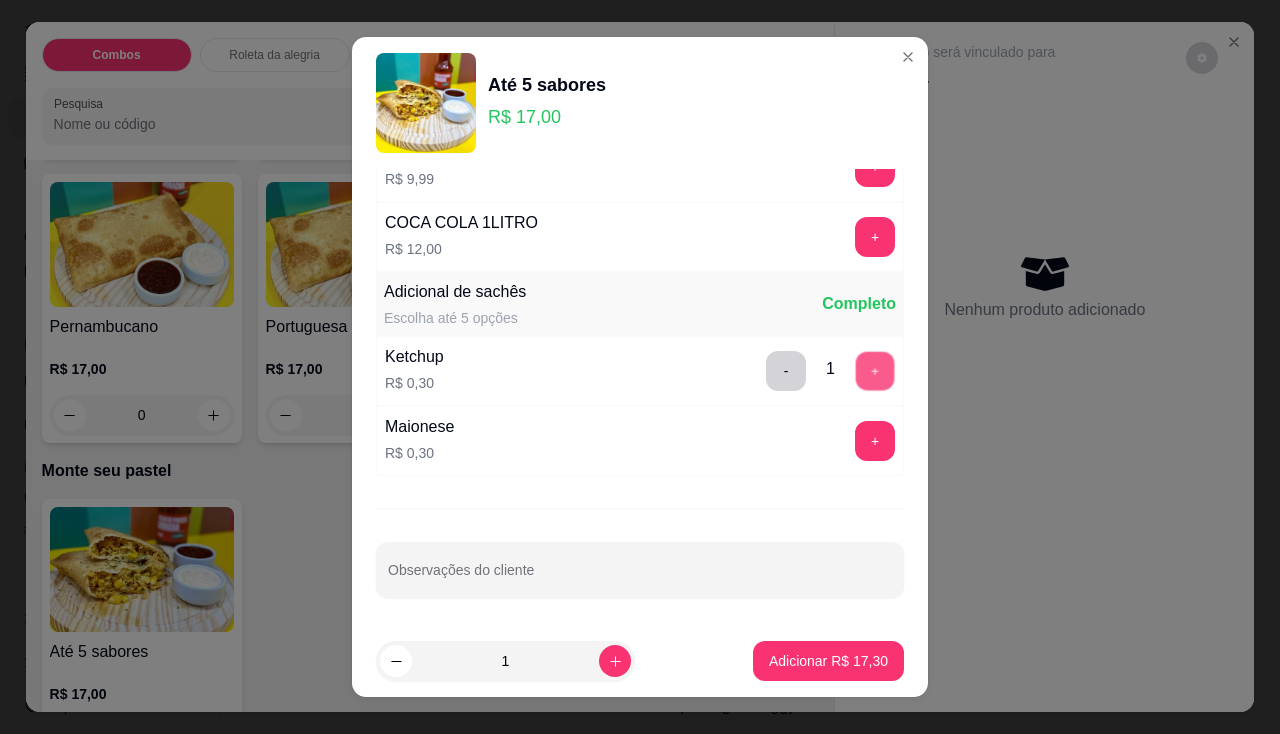 click on "+" at bounding box center [875, 370] 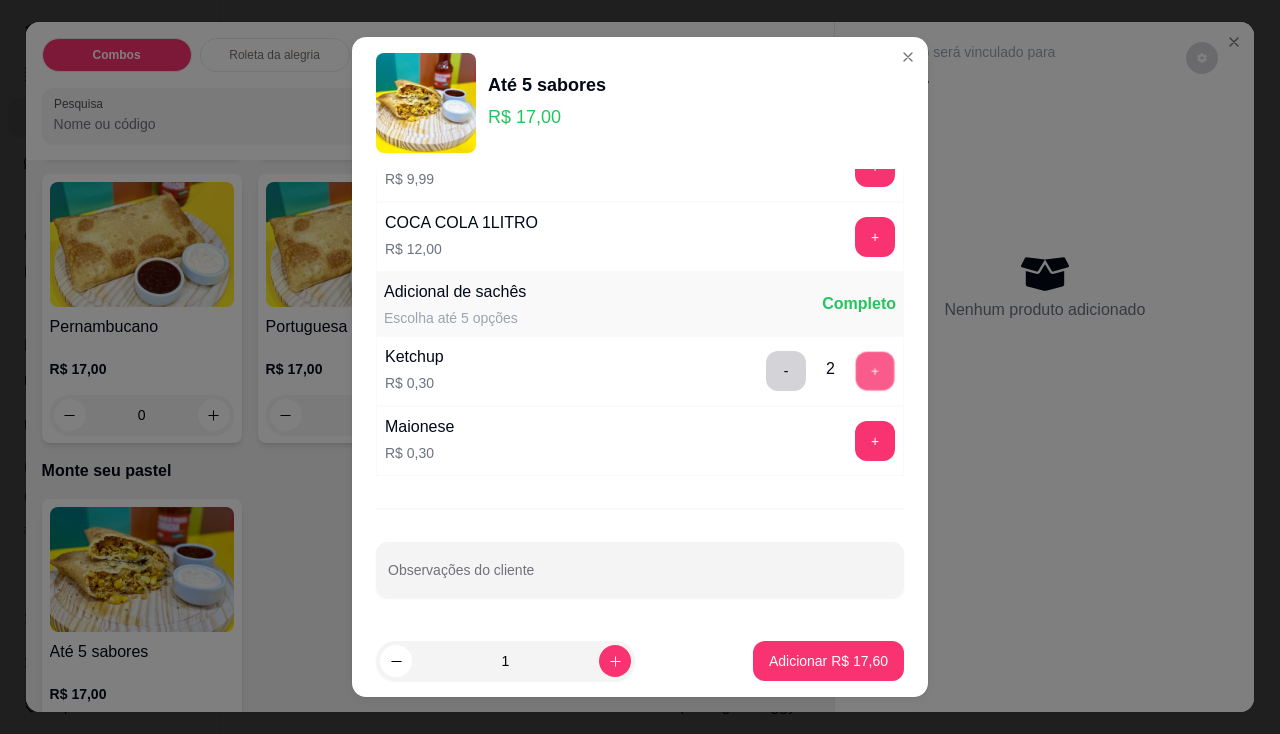 click on "+" at bounding box center [875, 370] 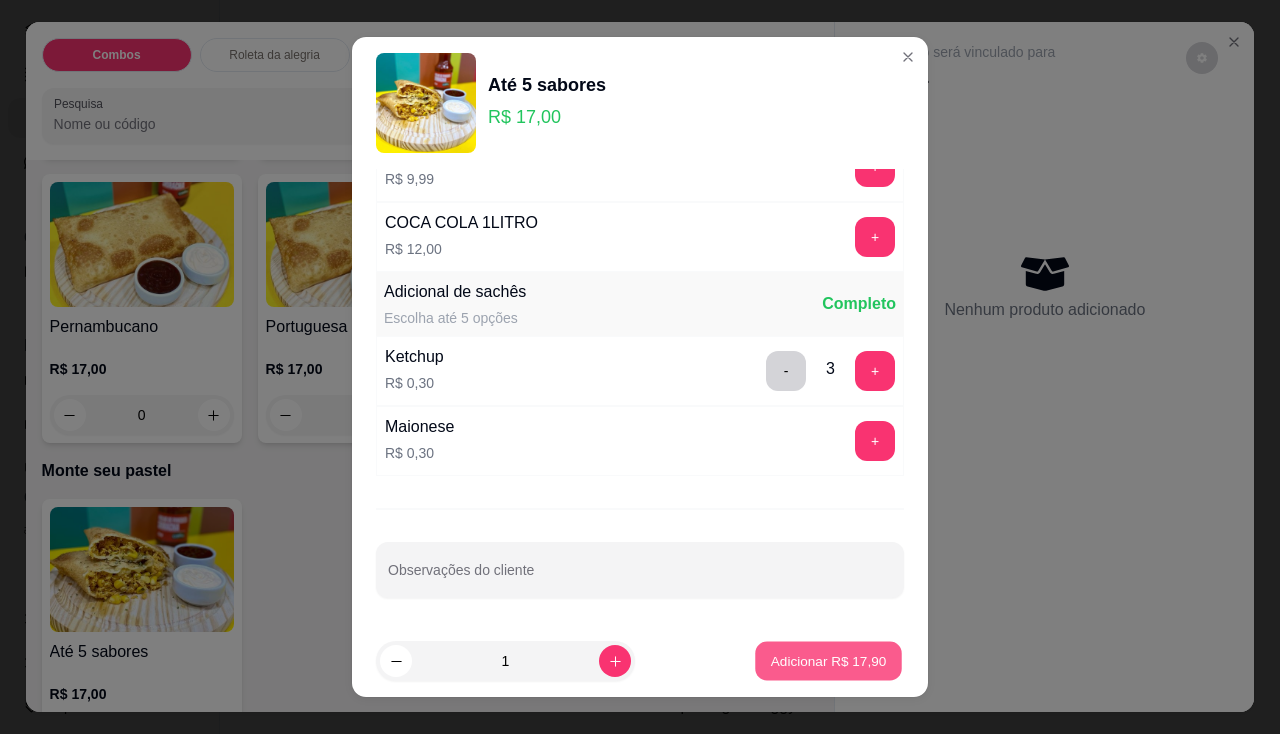 click on "Adicionar   R$ 17,90" at bounding box center (829, 661) 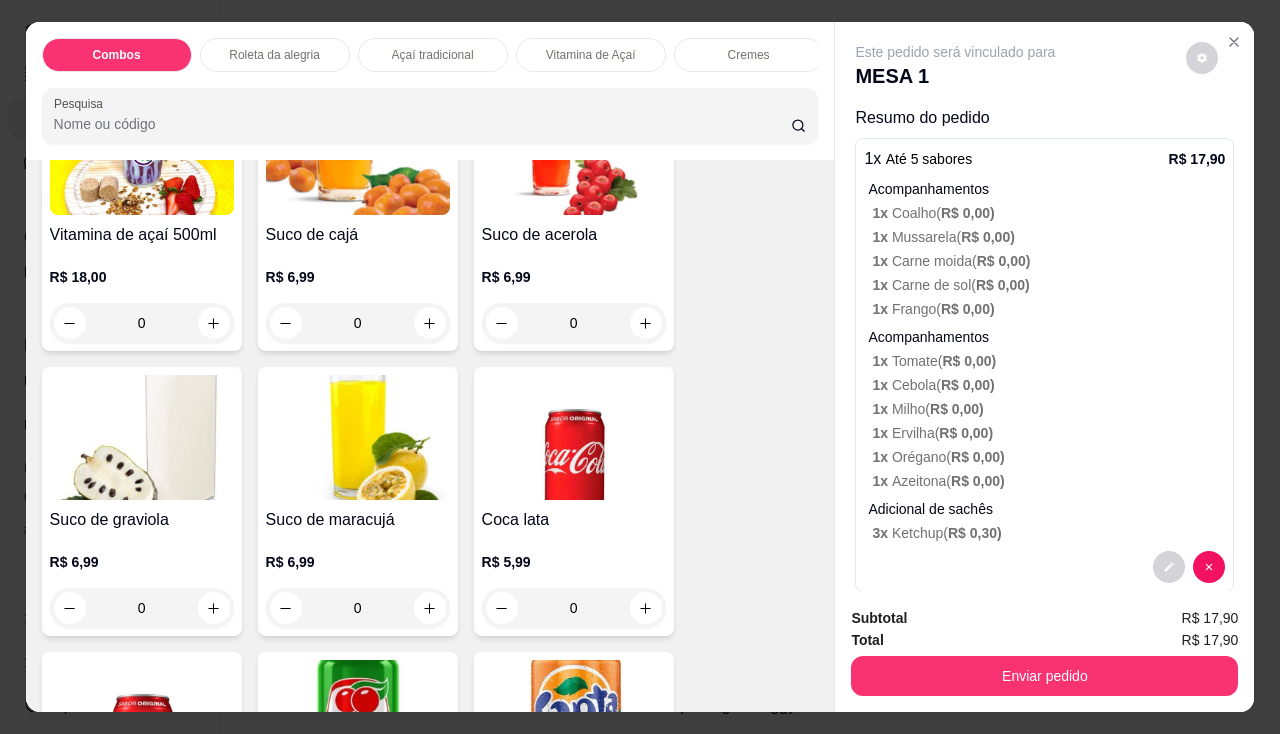 scroll, scrollTop: 5300, scrollLeft: 0, axis: vertical 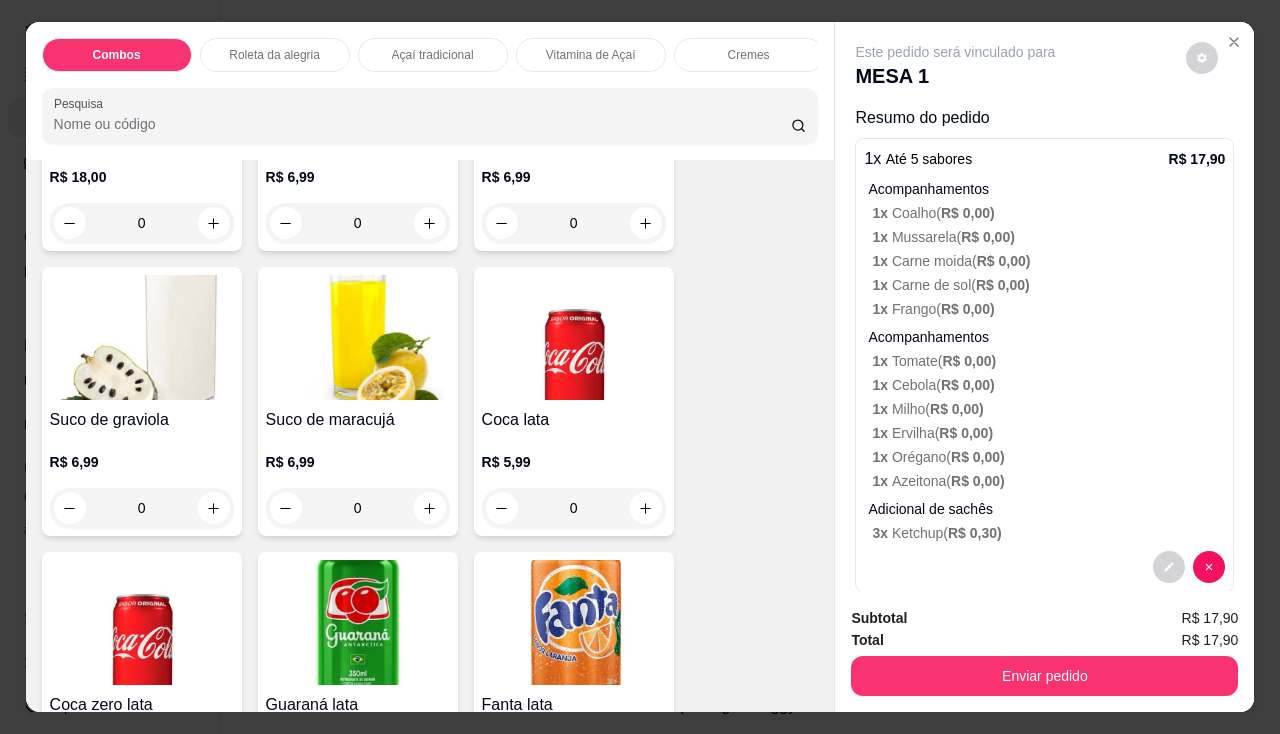 click at bounding box center [574, 337] 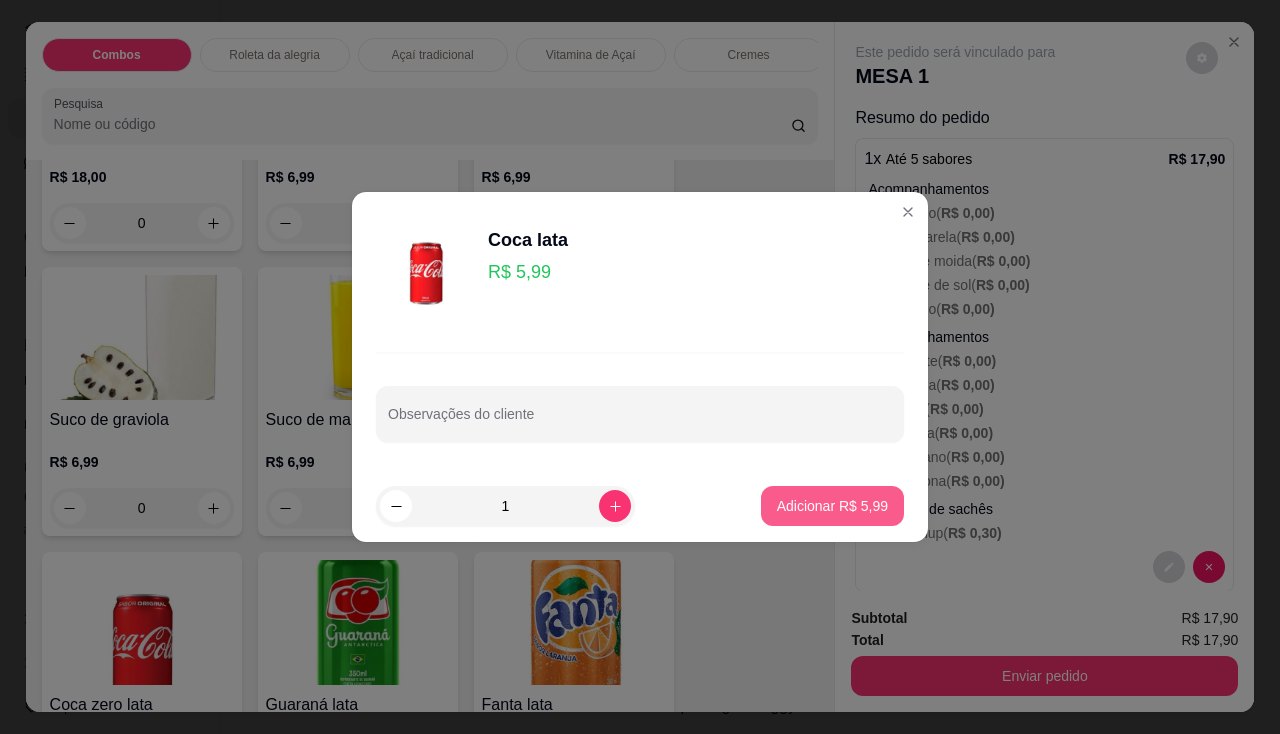 click on "Adicionar   R$ 5,99" at bounding box center [832, 506] 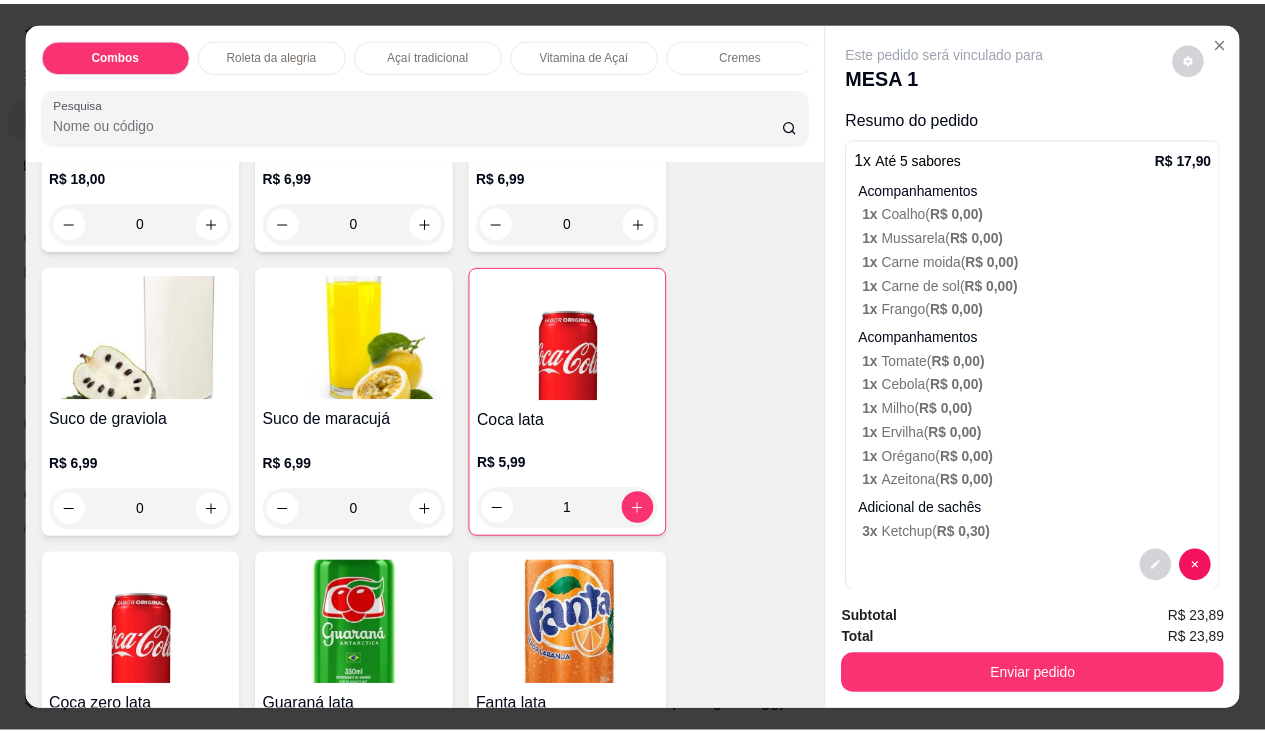 scroll, scrollTop: 119, scrollLeft: 0, axis: vertical 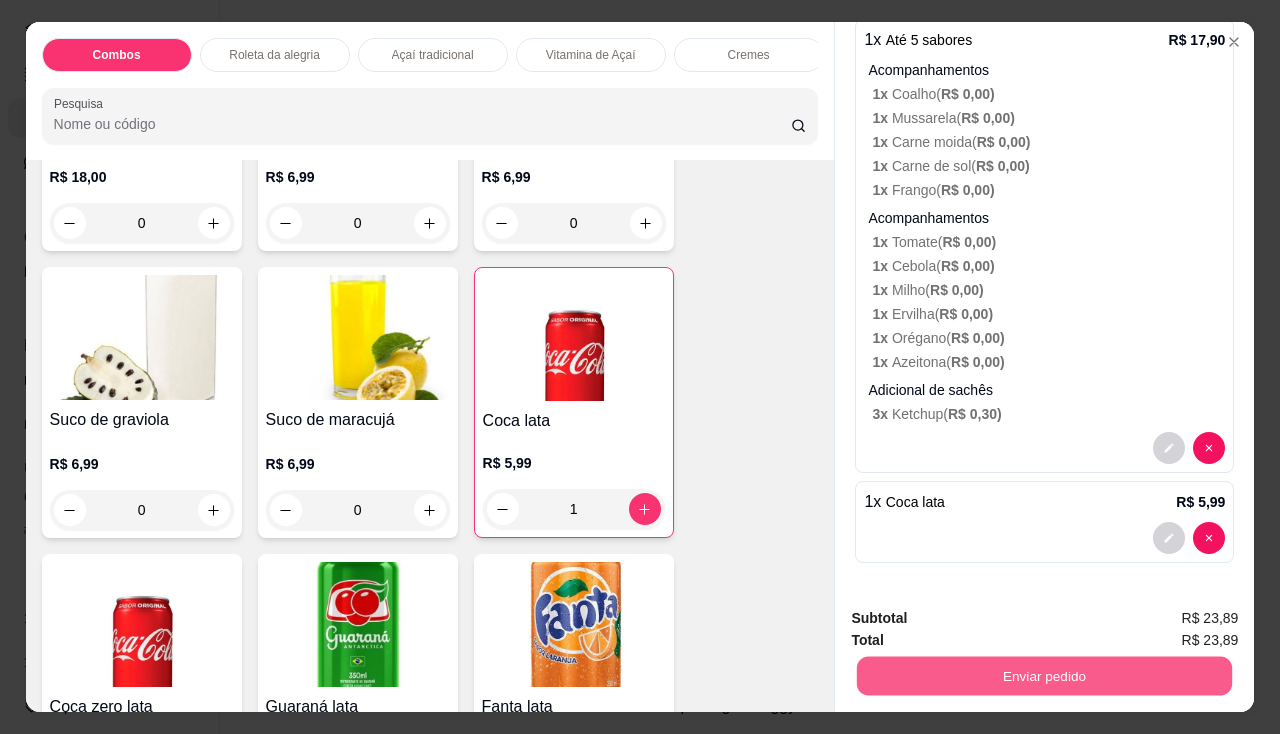 click on "Enviar pedido" at bounding box center (1044, 676) 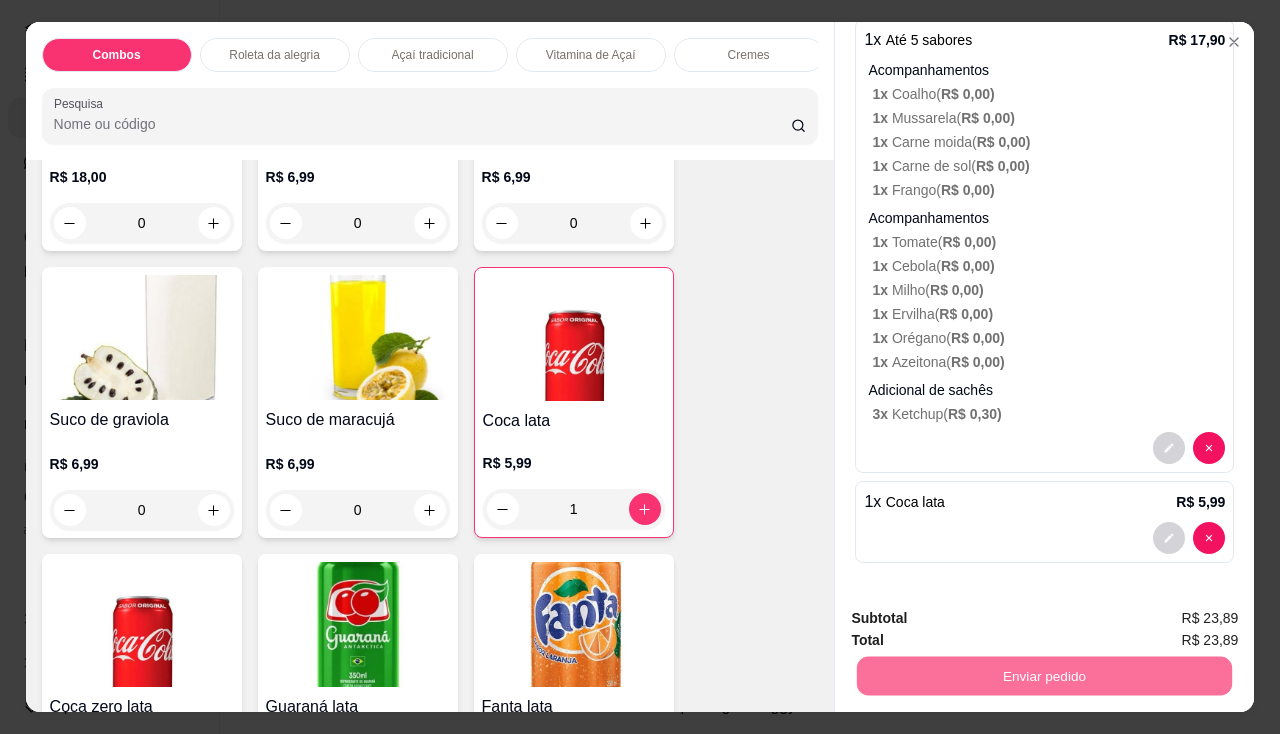 click on "Não registrar e enviar pedido" at bounding box center [979, 620] 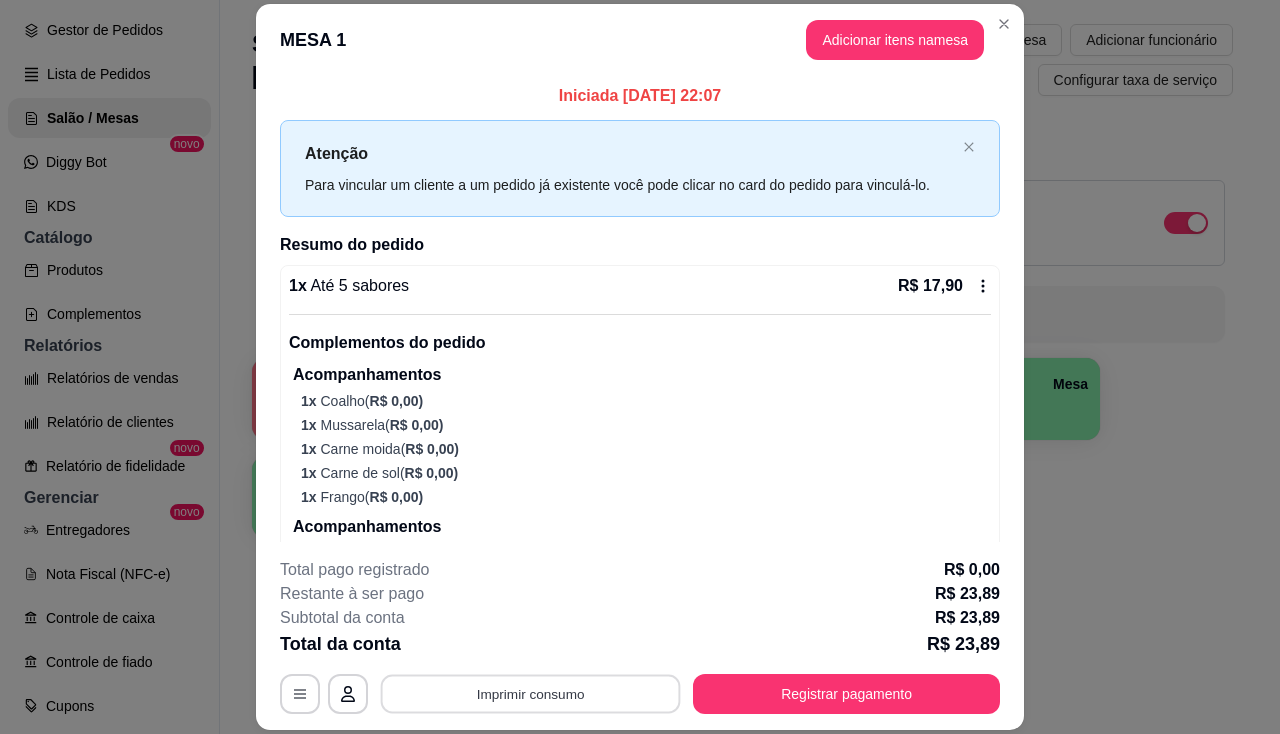 click on "Imprimir consumo" at bounding box center (531, 694) 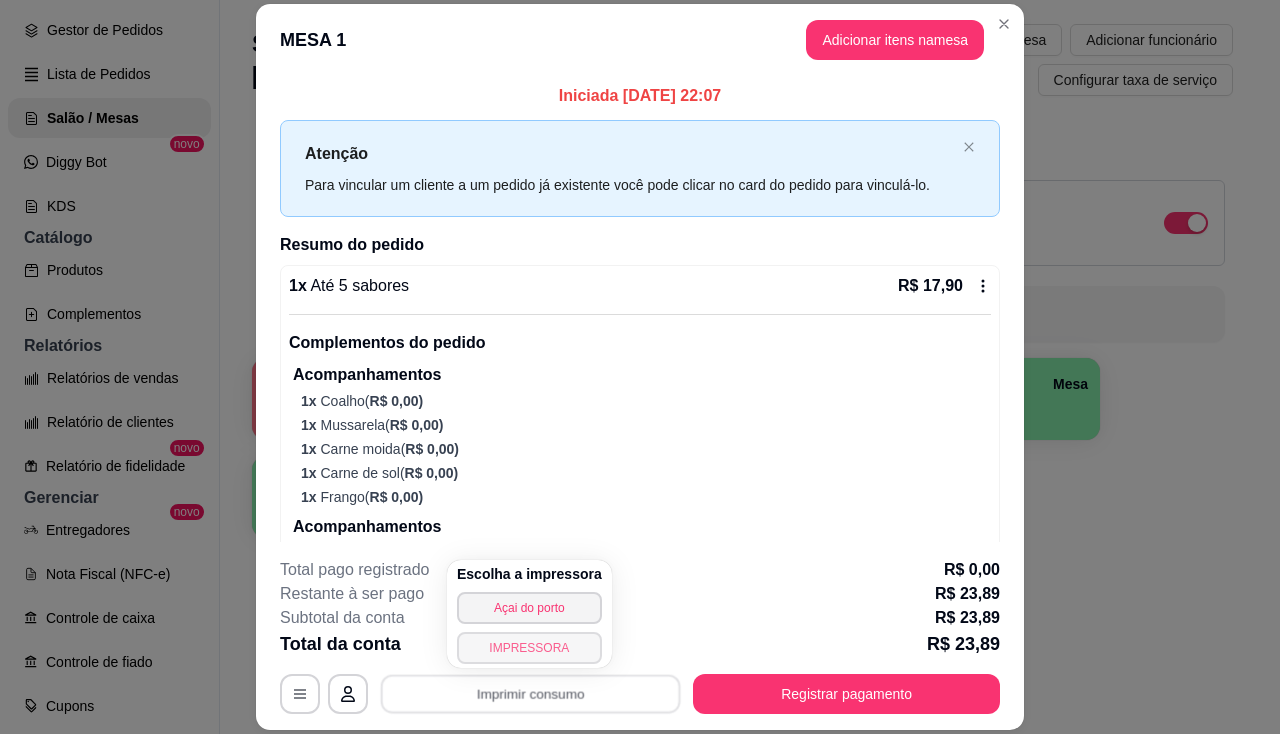 click on "IMPRESSORA" at bounding box center [529, 648] 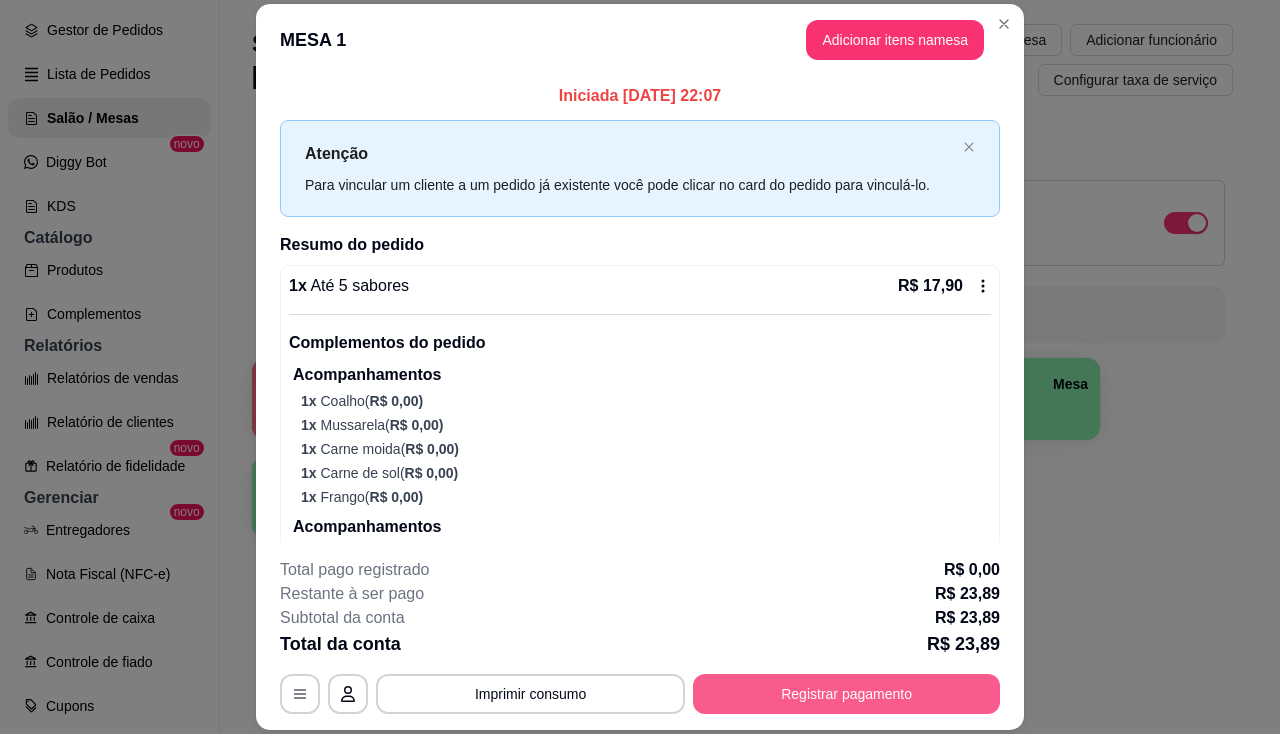 click on "Registrar pagamento" at bounding box center [846, 694] 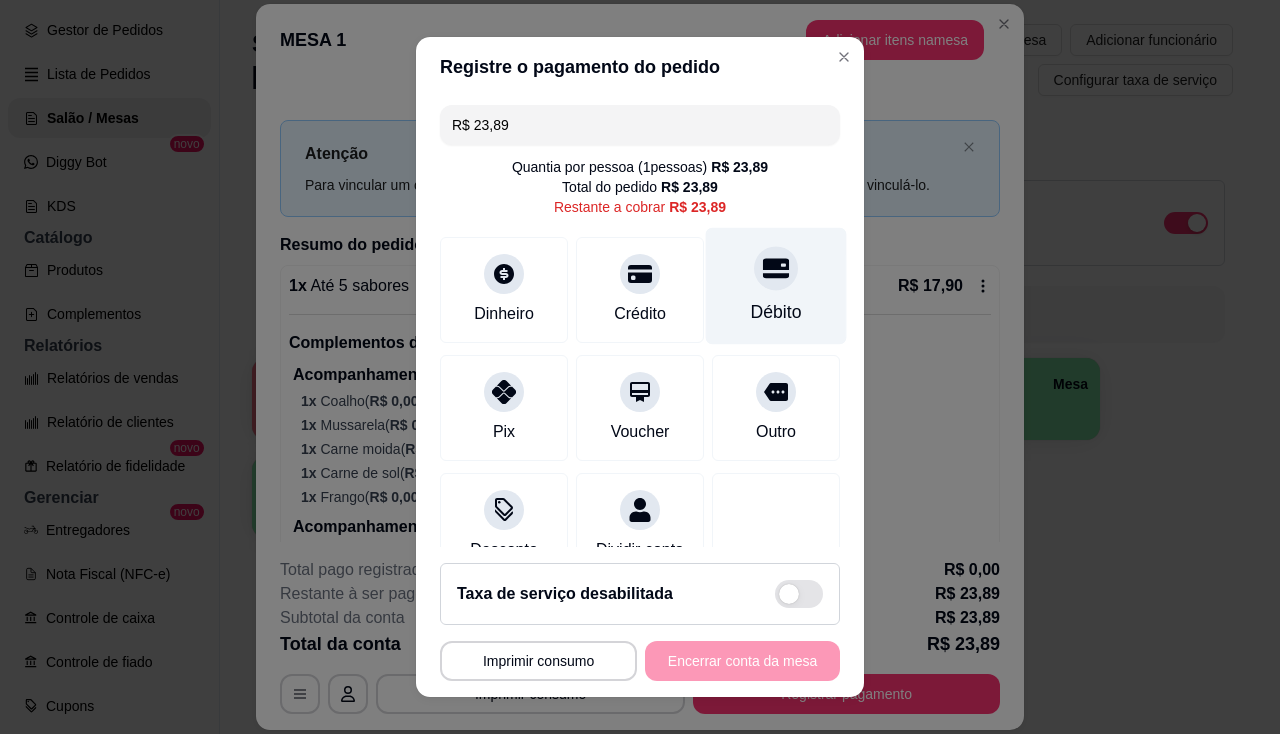 click on "Débito" at bounding box center [776, 285] 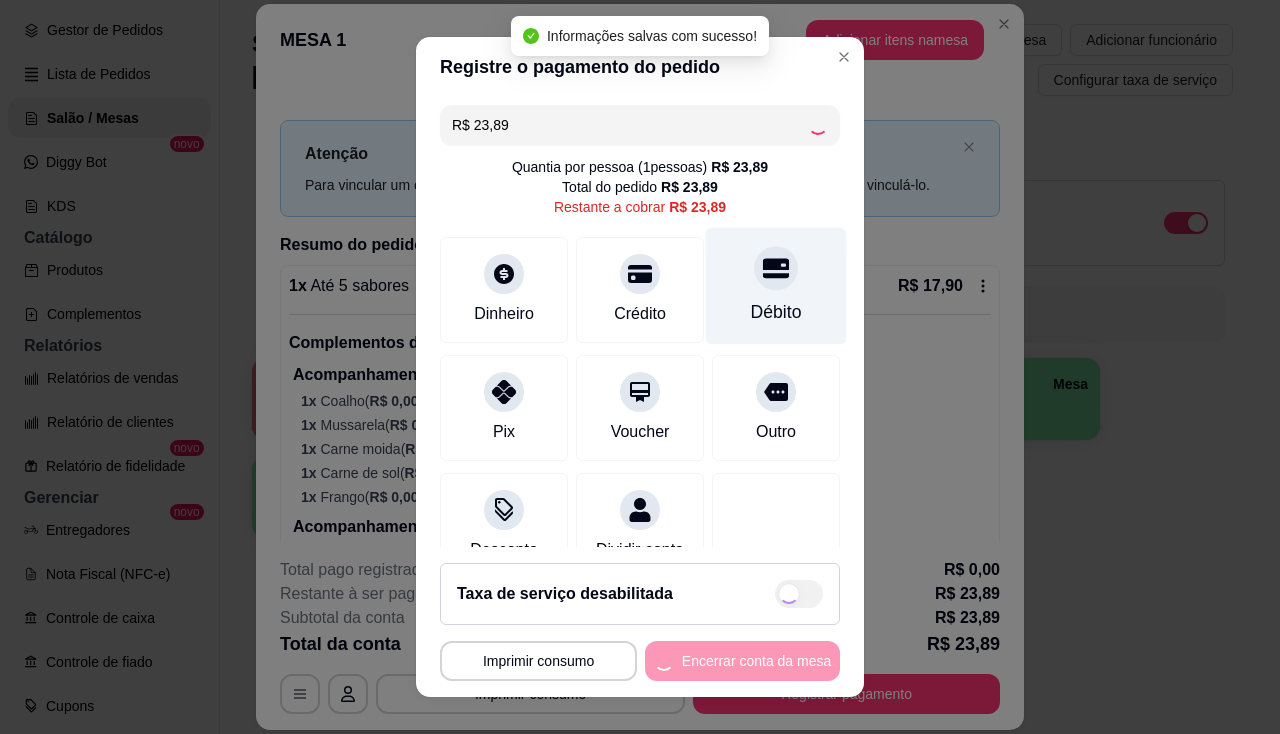 type on "R$ 0,00" 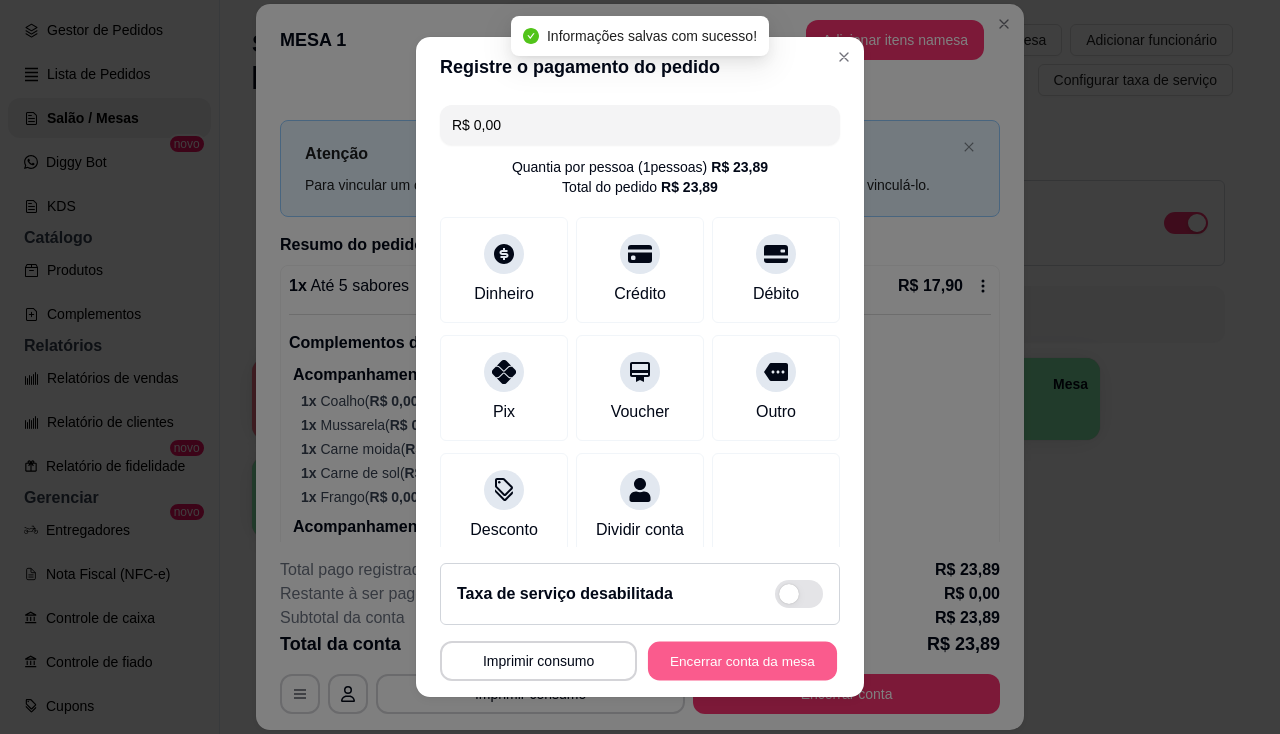 click on "Encerrar conta da mesa" at bounding box center [742, 661] 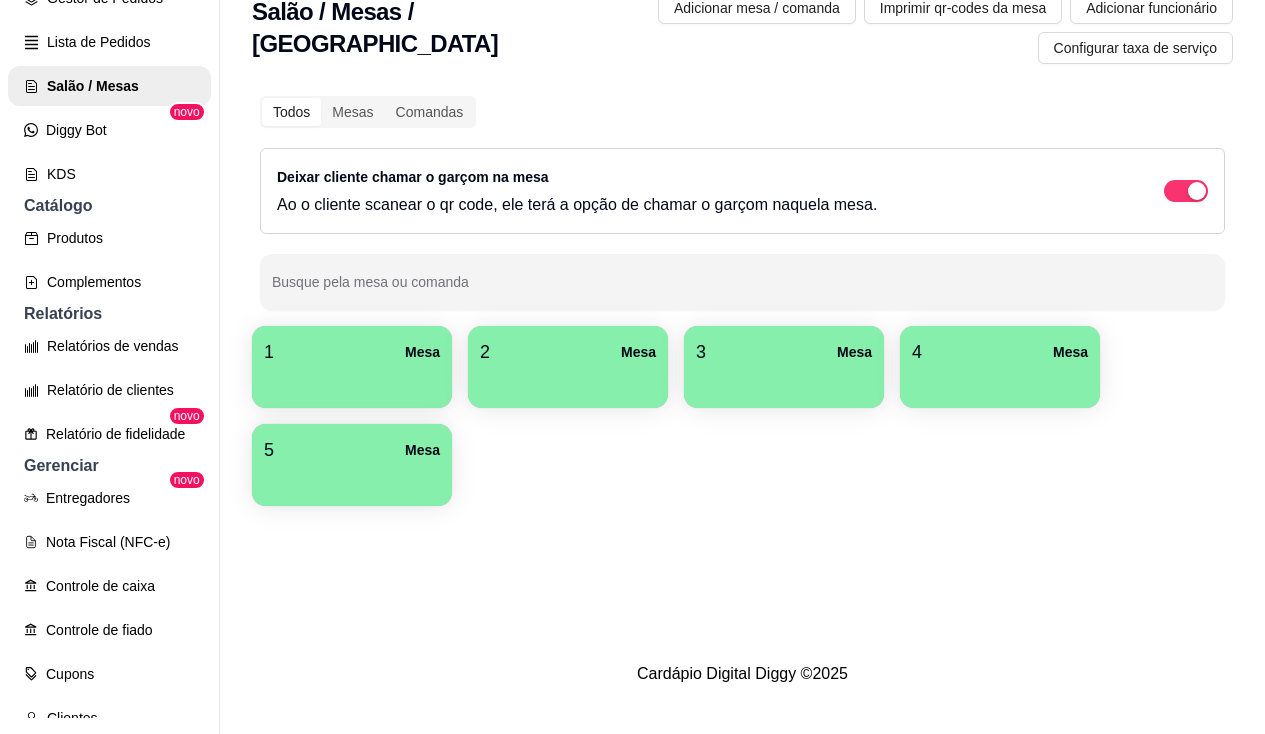 scroll, scrollTop: 0, scrollLeft: 0, axis: both 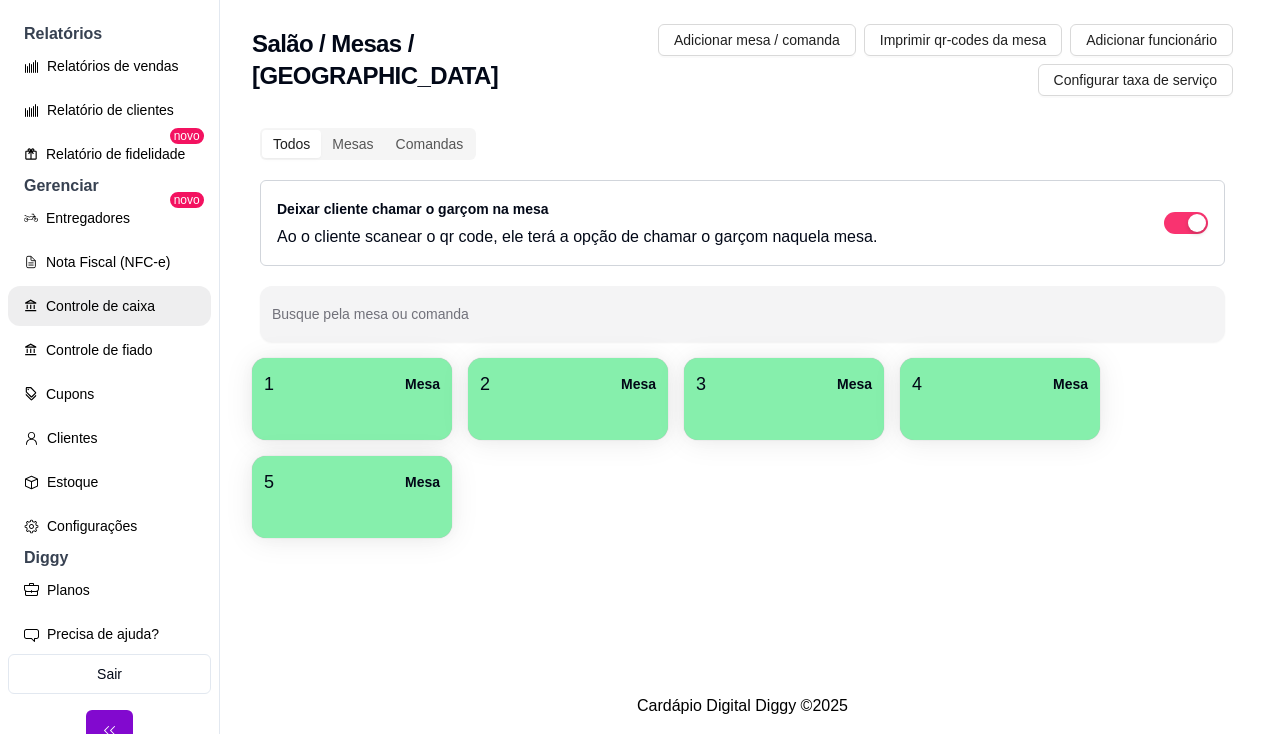 click on "Controle de caixa" at bounding box center (109, 306) 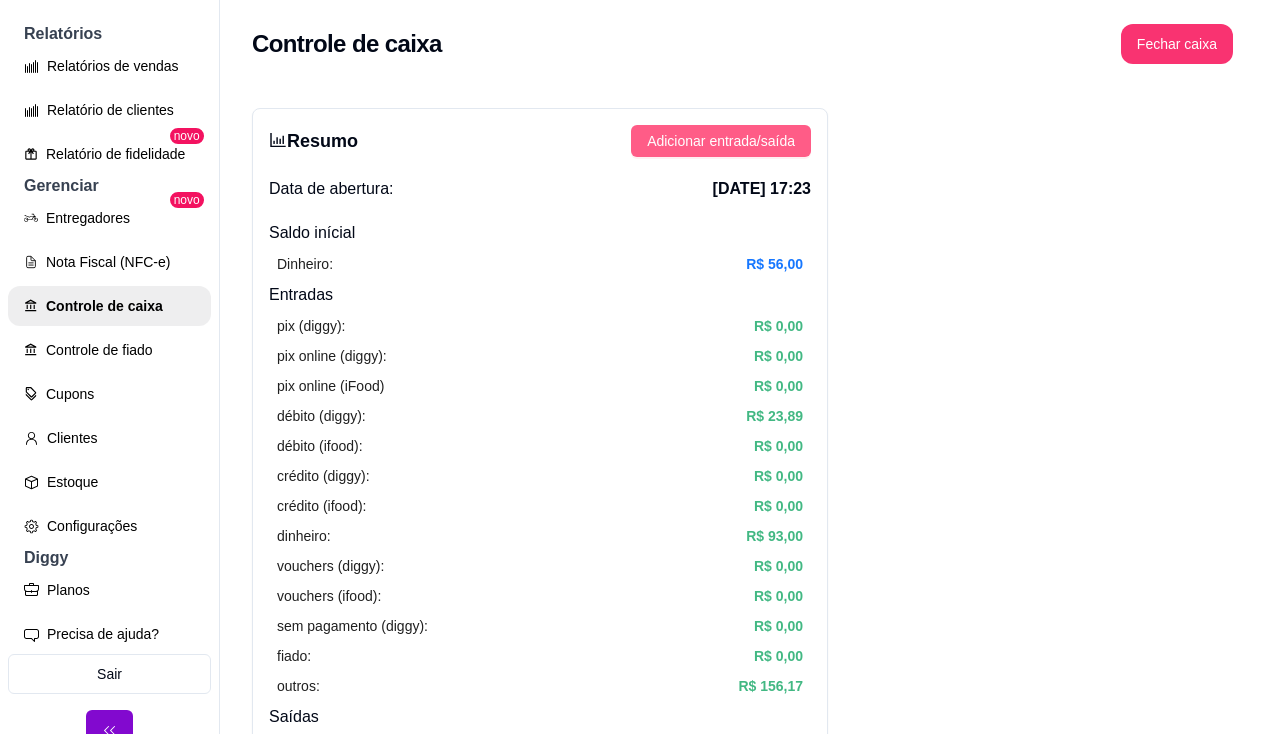 click on "Adicionar entrada/saída" at bounding box center [721, 141] 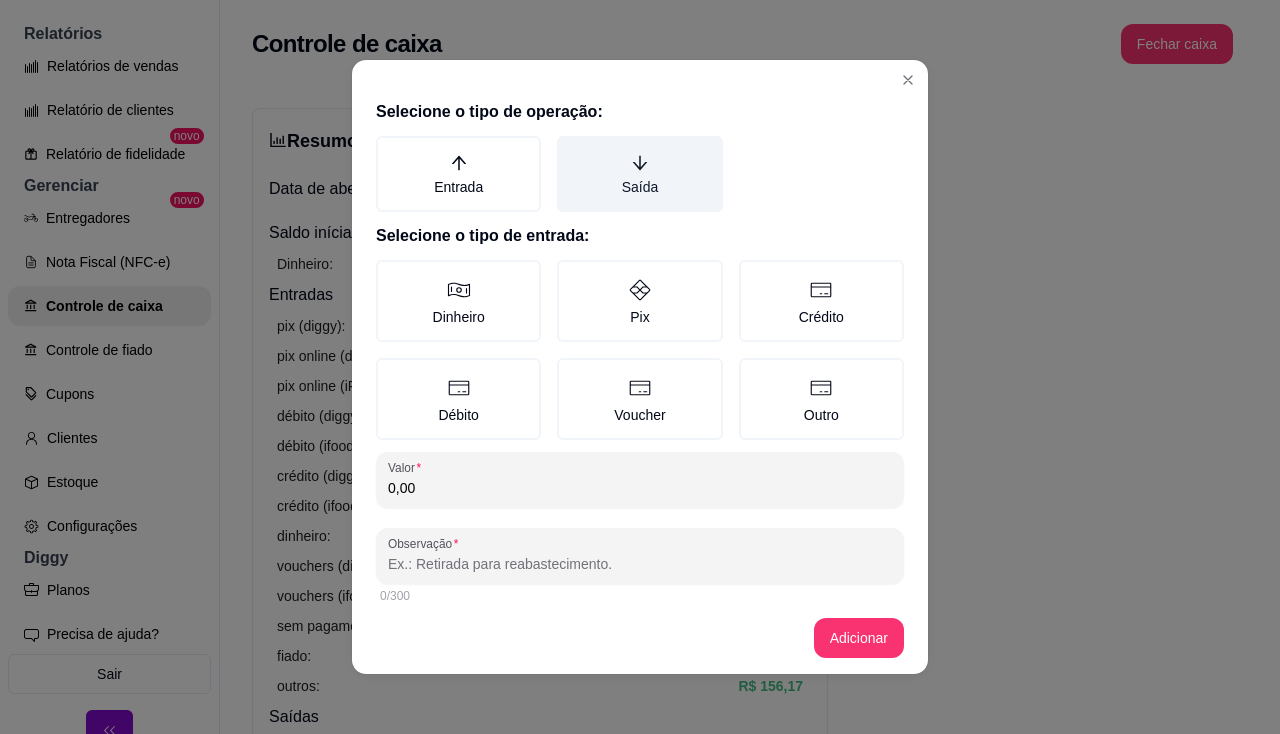 click on "Saída" at bounding box center [639, 174] 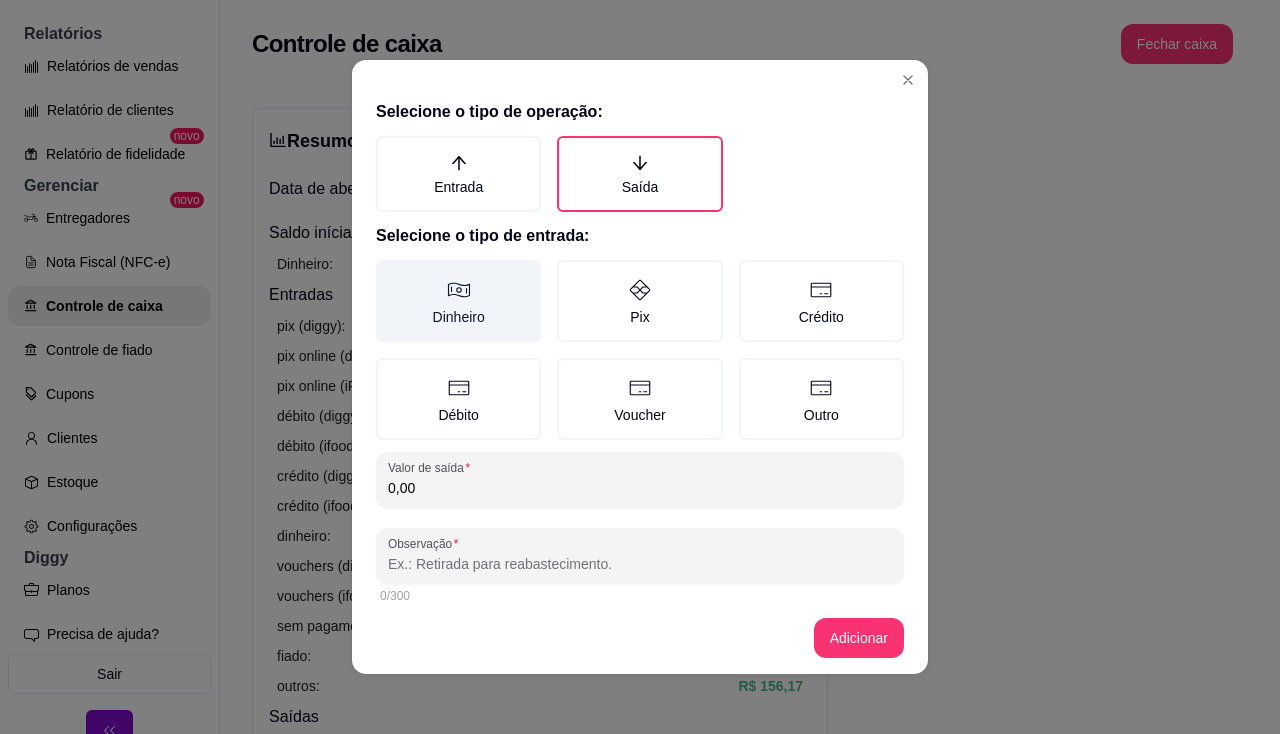 click on "Dinheiro" at bounding box center (458, 301) 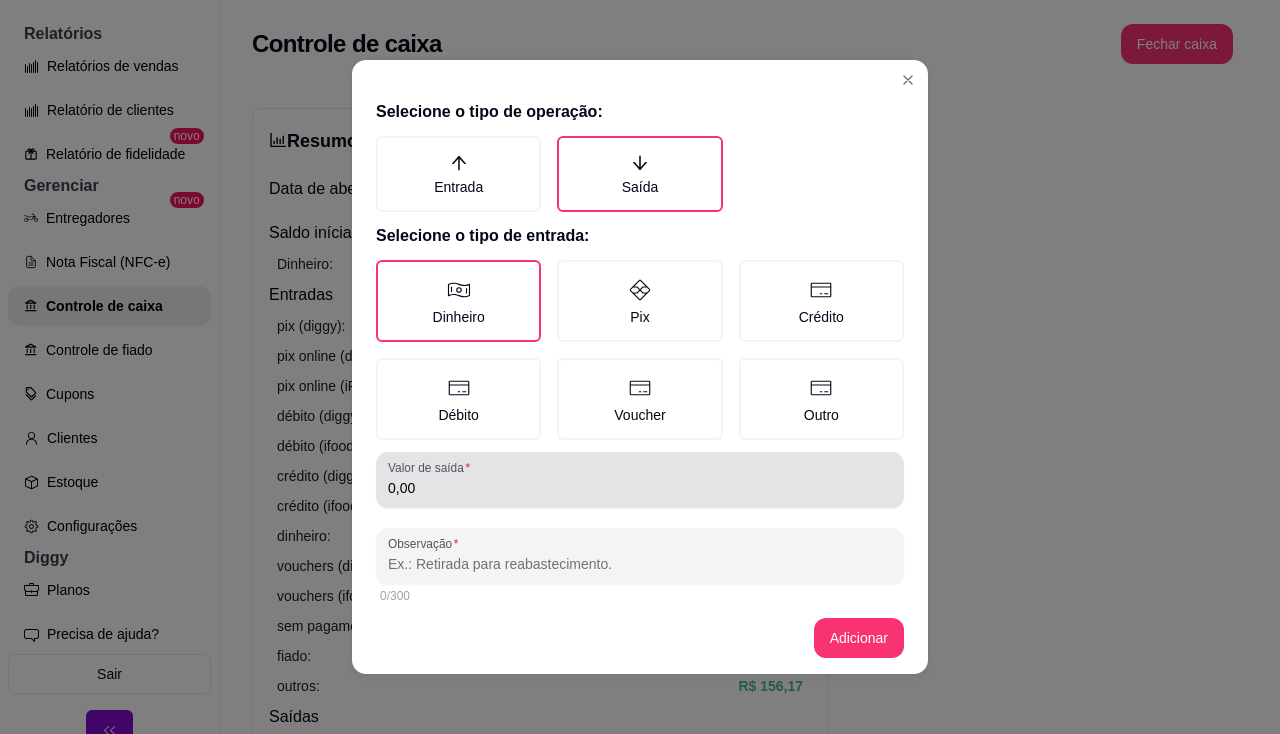 click on "0,00" at bounding box center (640, 480) 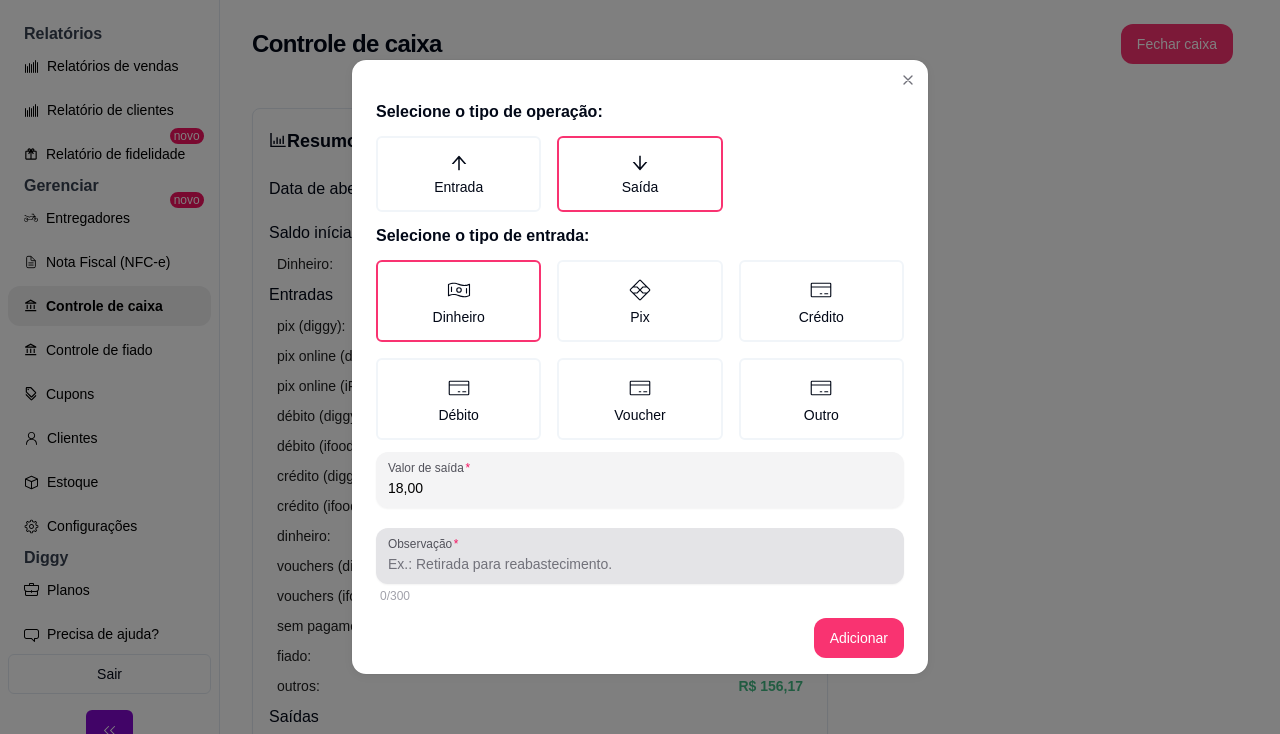 type on "18,00" 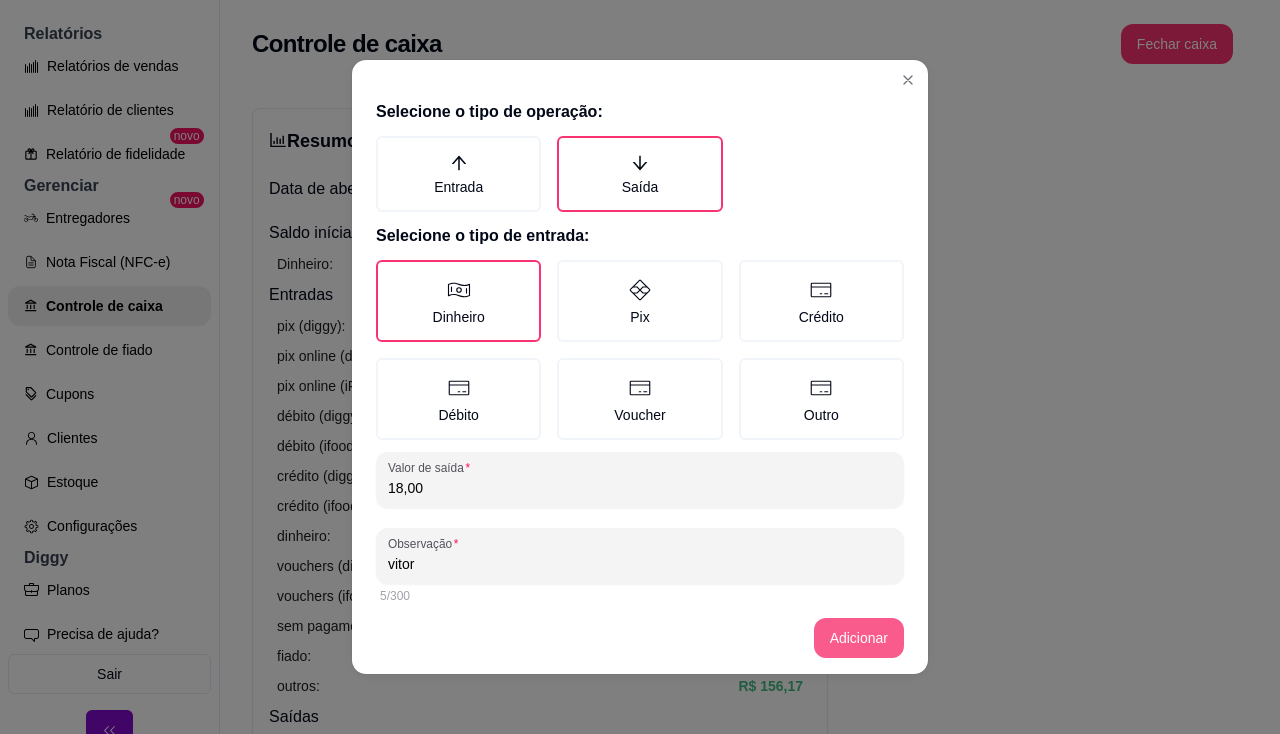 type on "vitor" 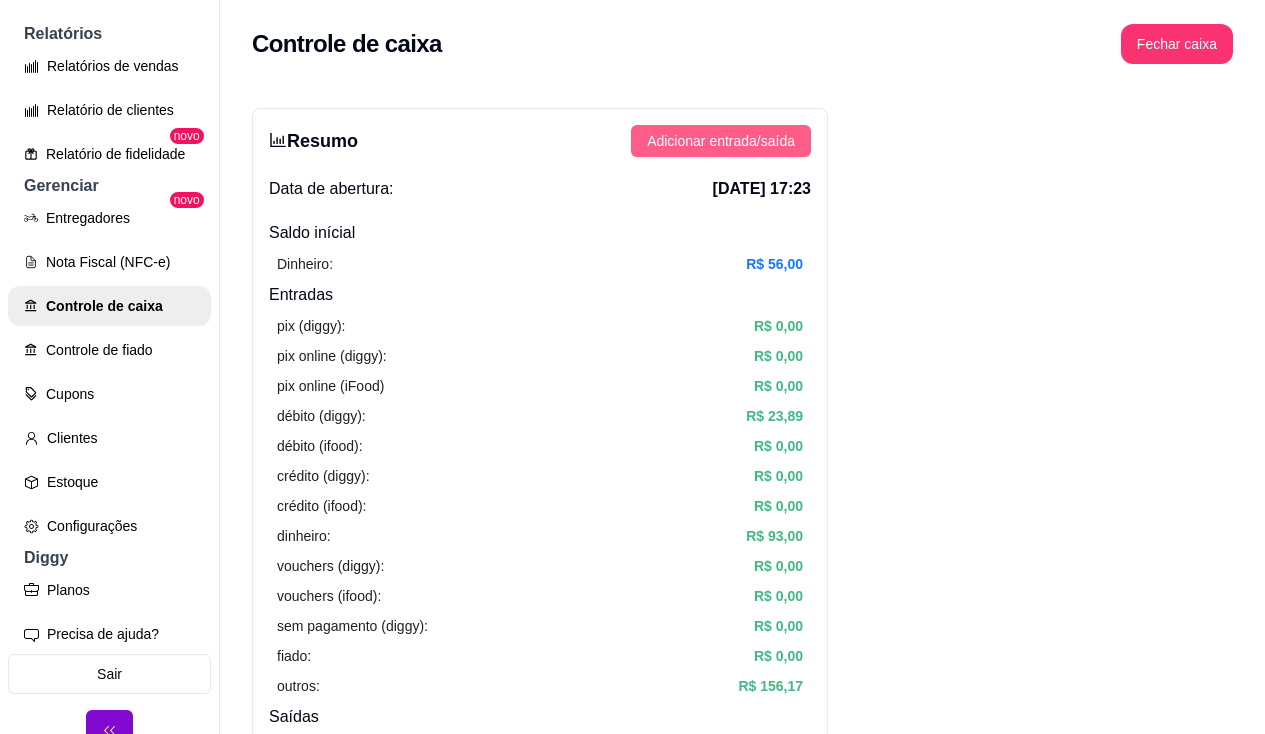 click on "Adicionar entrada/saída" at bounding box center (721, 141) 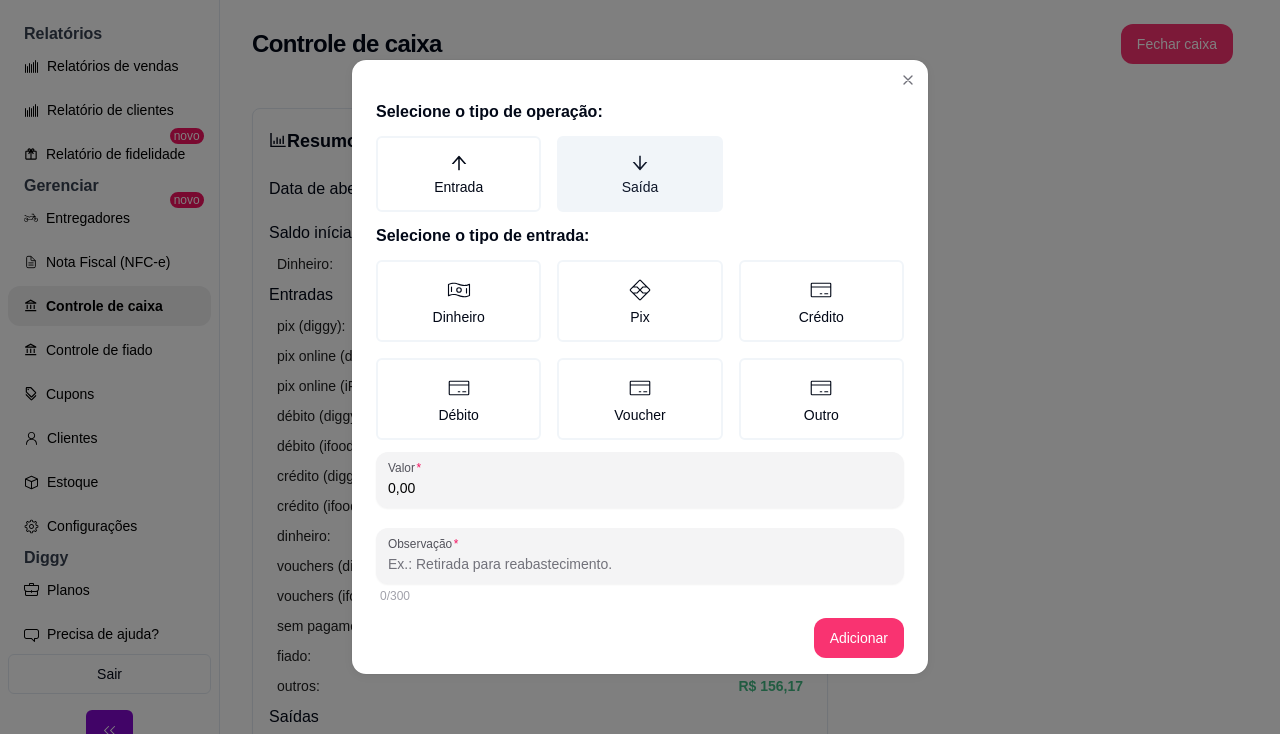 click on "Saída" at bounding box center (639, 174) 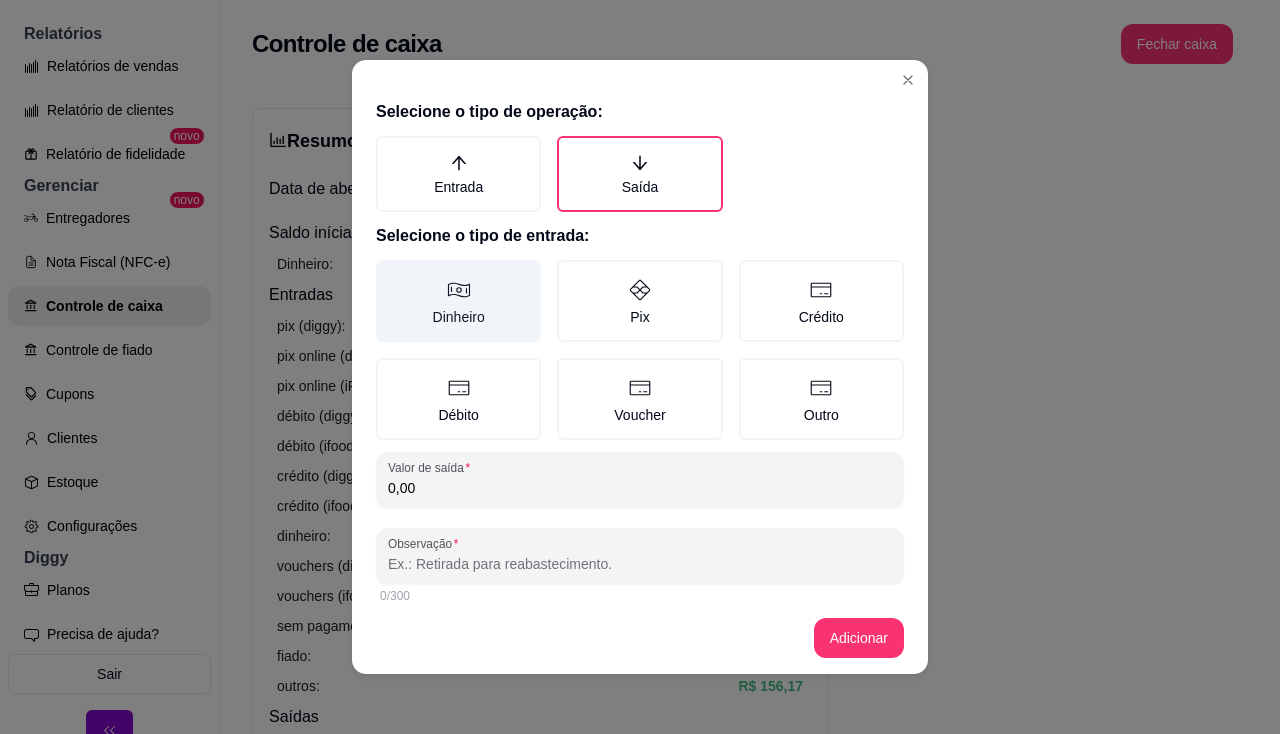 click on "Dinheiro" at bounding box center [458, 301] 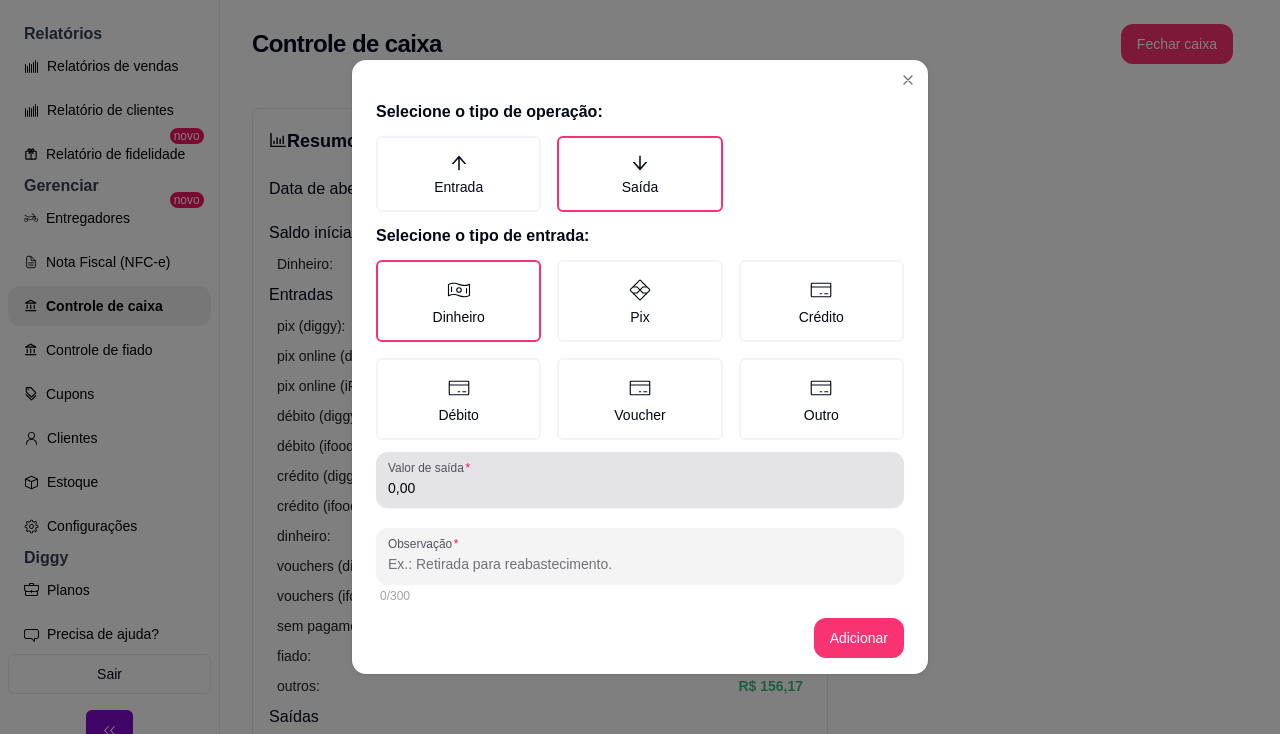 click on "Valor
de saída 0,00" at bounding box center (640, 480) 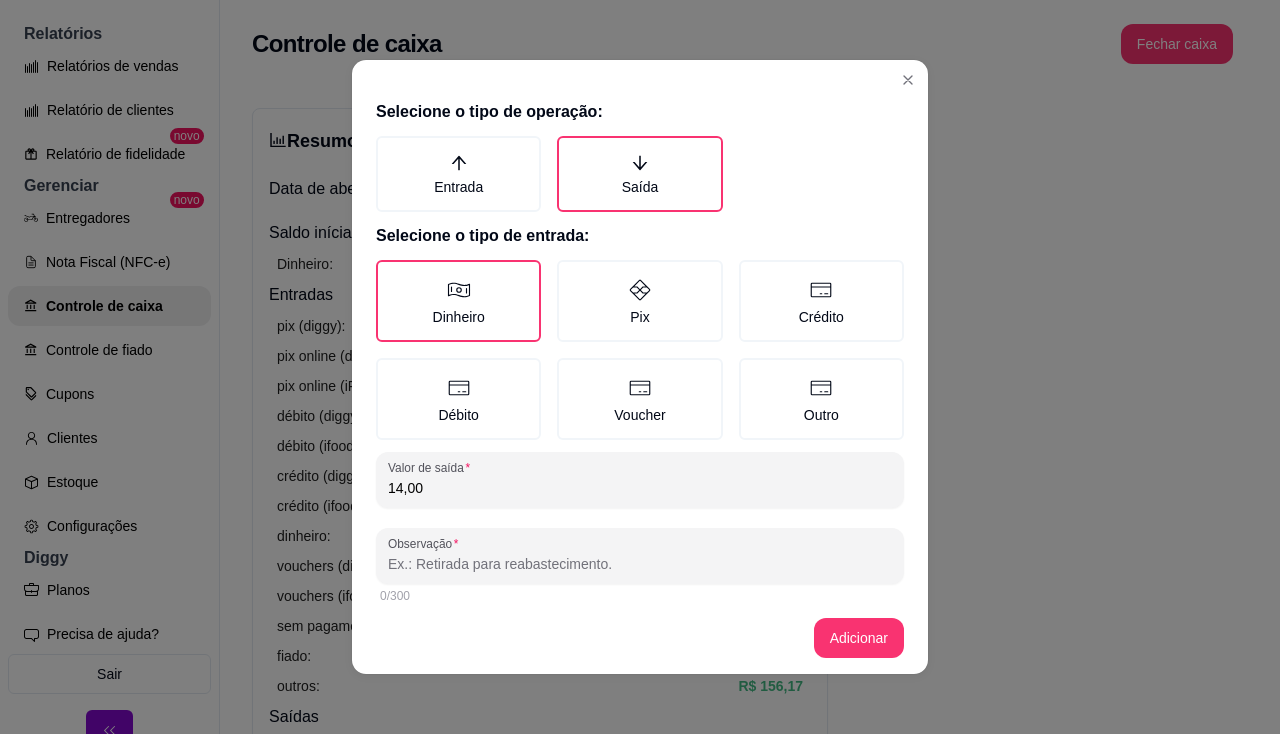 type on "14,00" 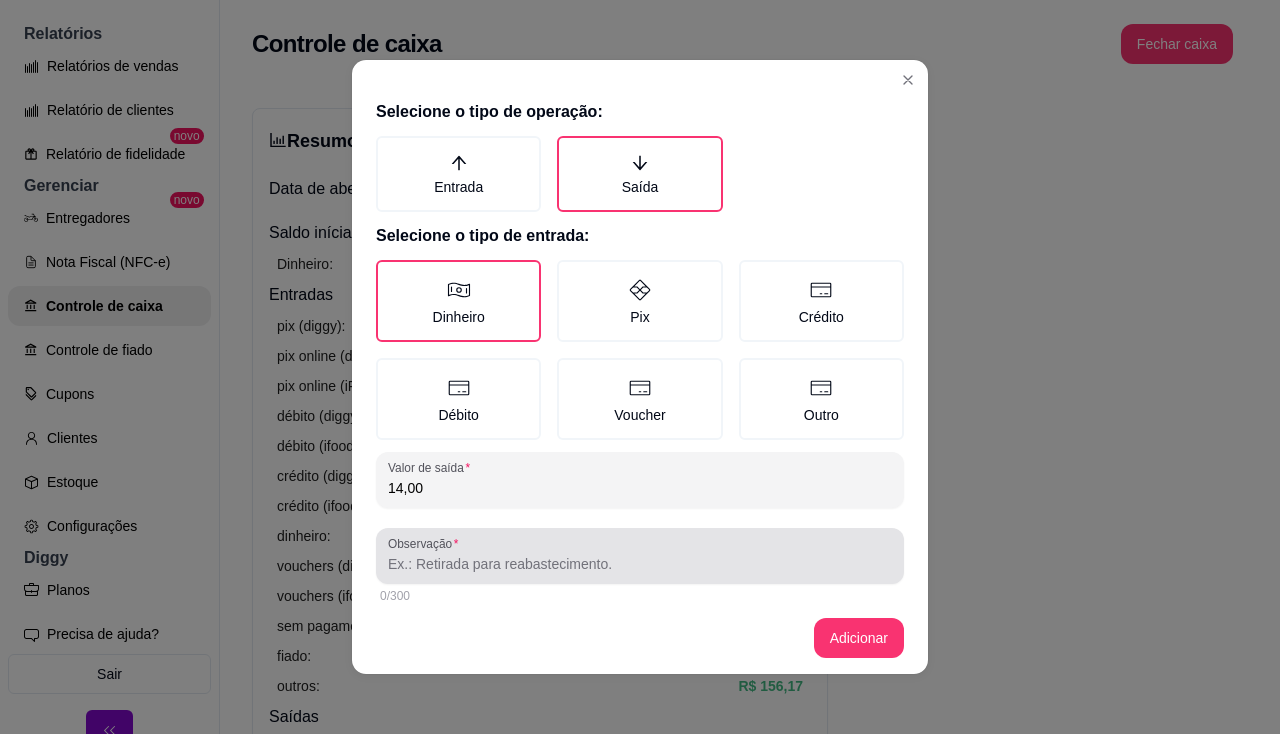 click at bounding box center [640, 556] 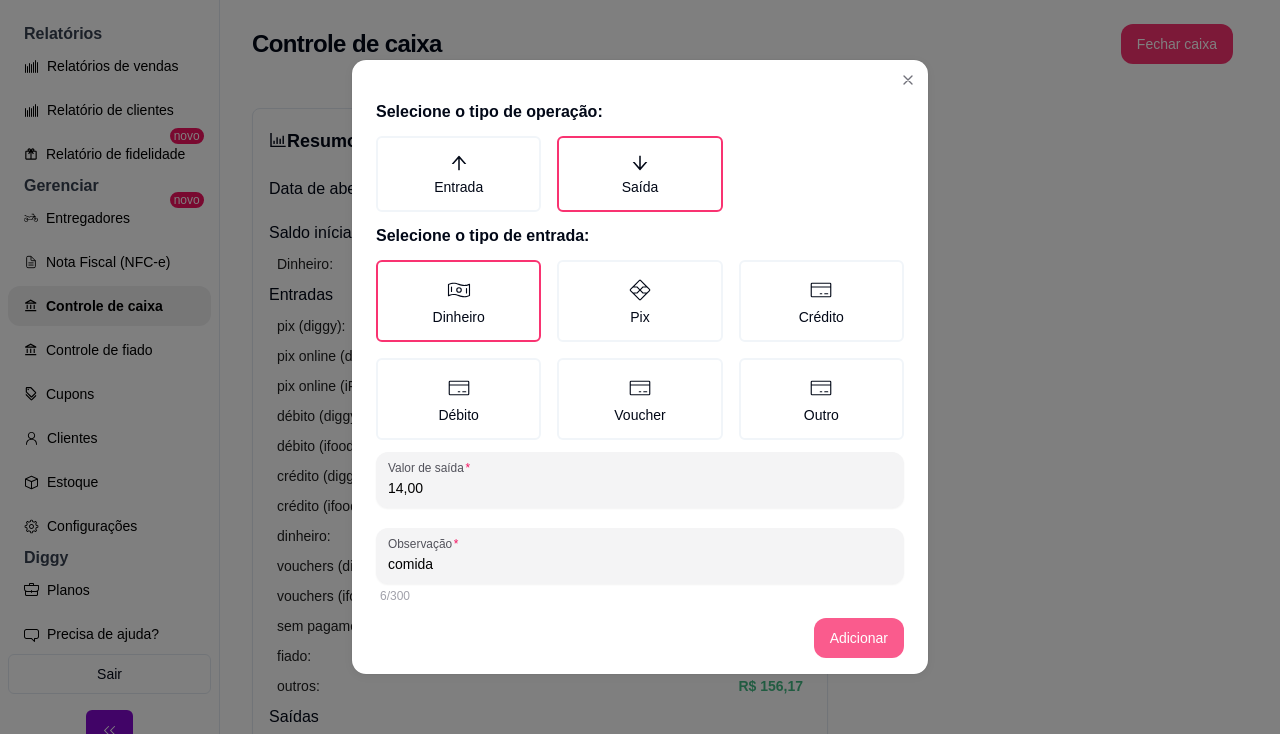 type on "comida" 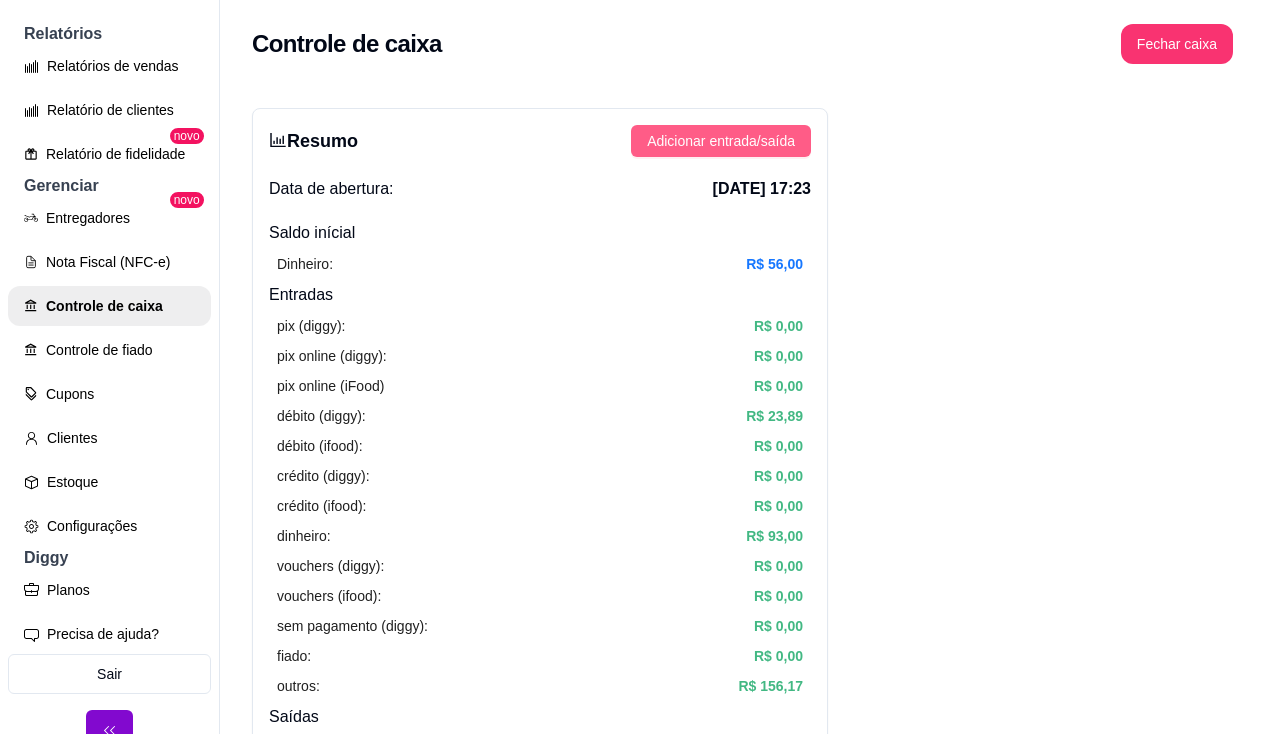 click on "Adicionar entrada/saída" at bounding box center (721, 141) 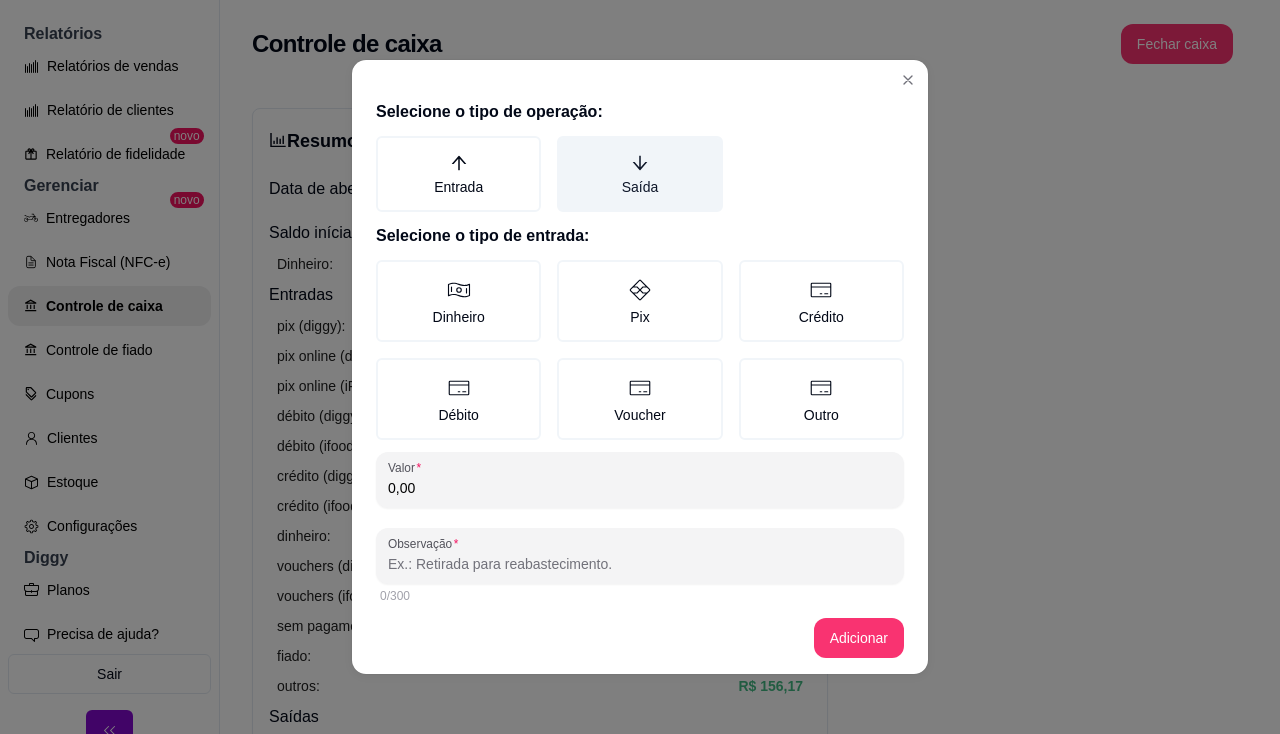 click on "Saída" at bounding box center [639, 174] 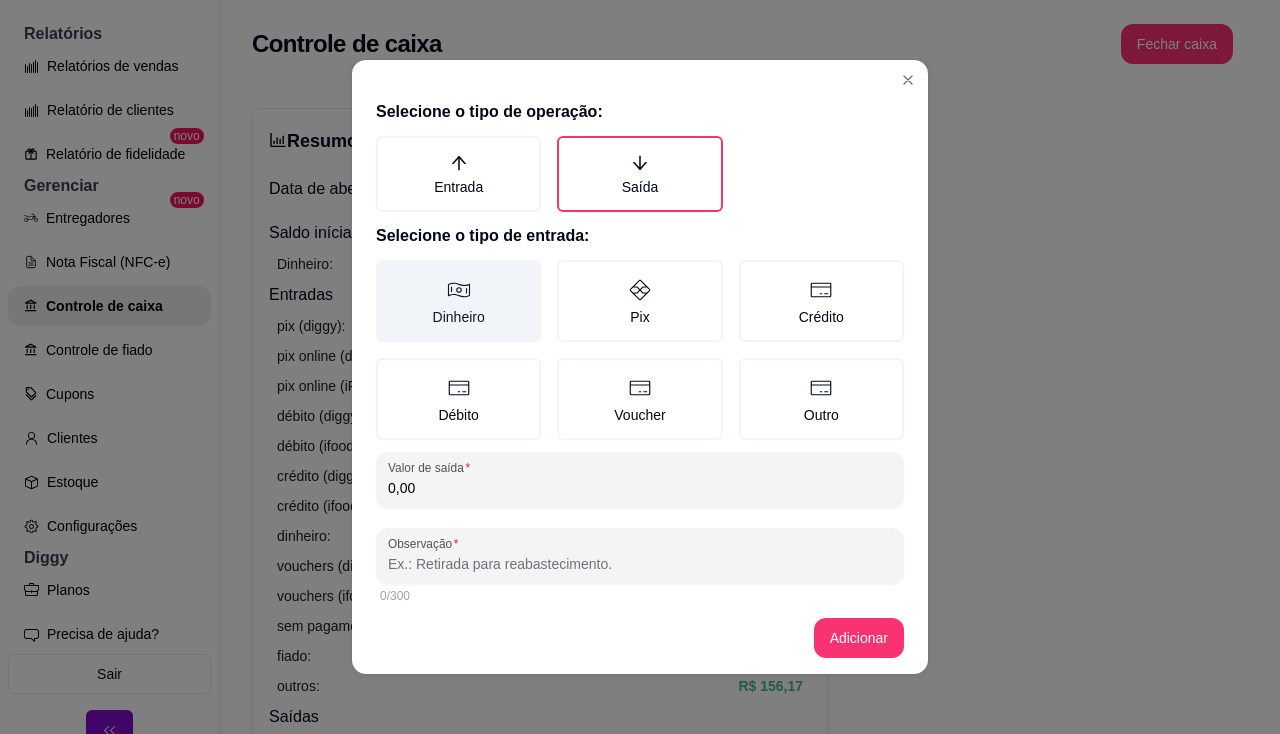 click on "Dinheiro" at bounding box center [458, 301] 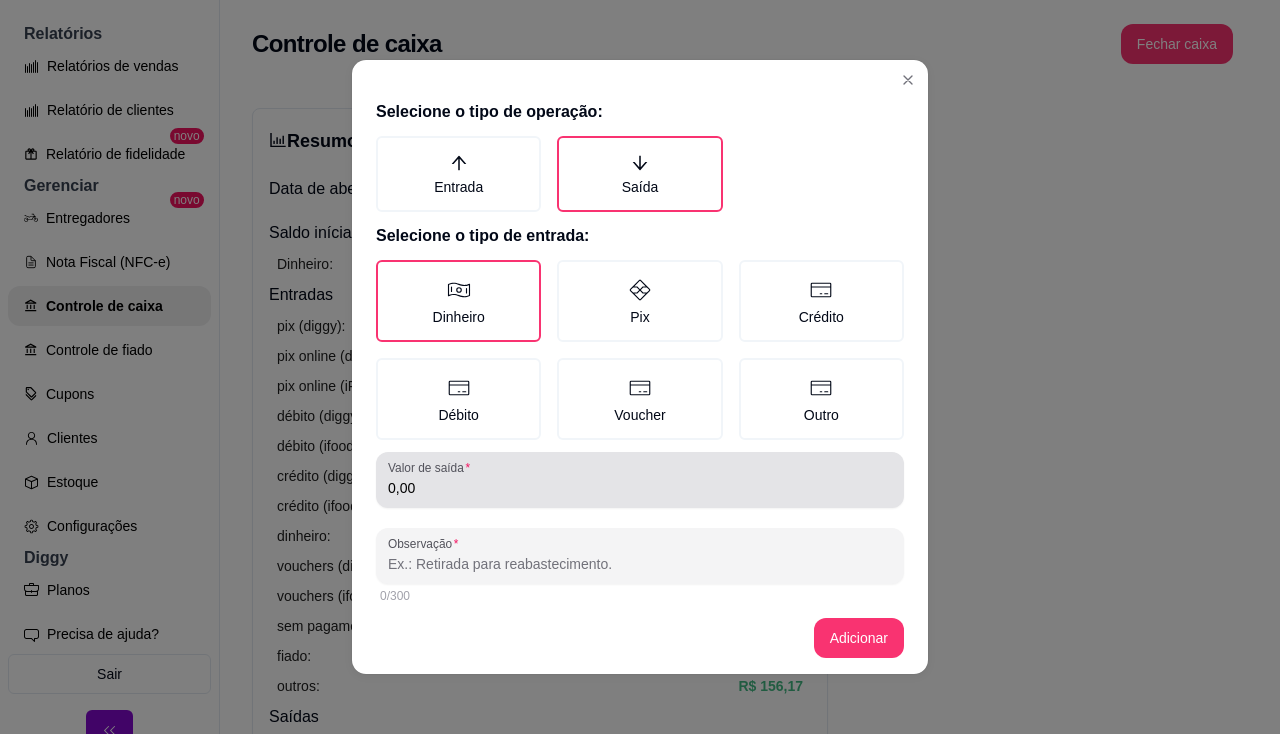 click on "0,00" at bounding box center (640, 488) 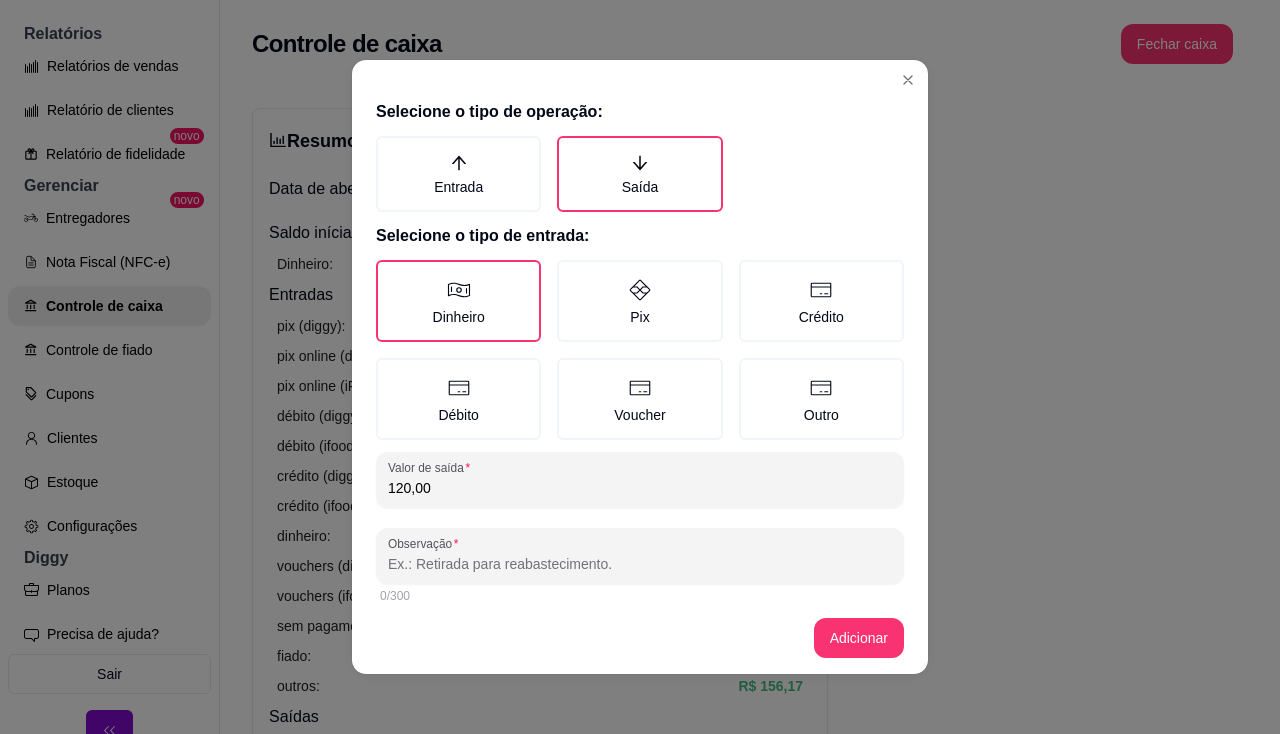 click on "0/300" at bounding box center (640, 596) 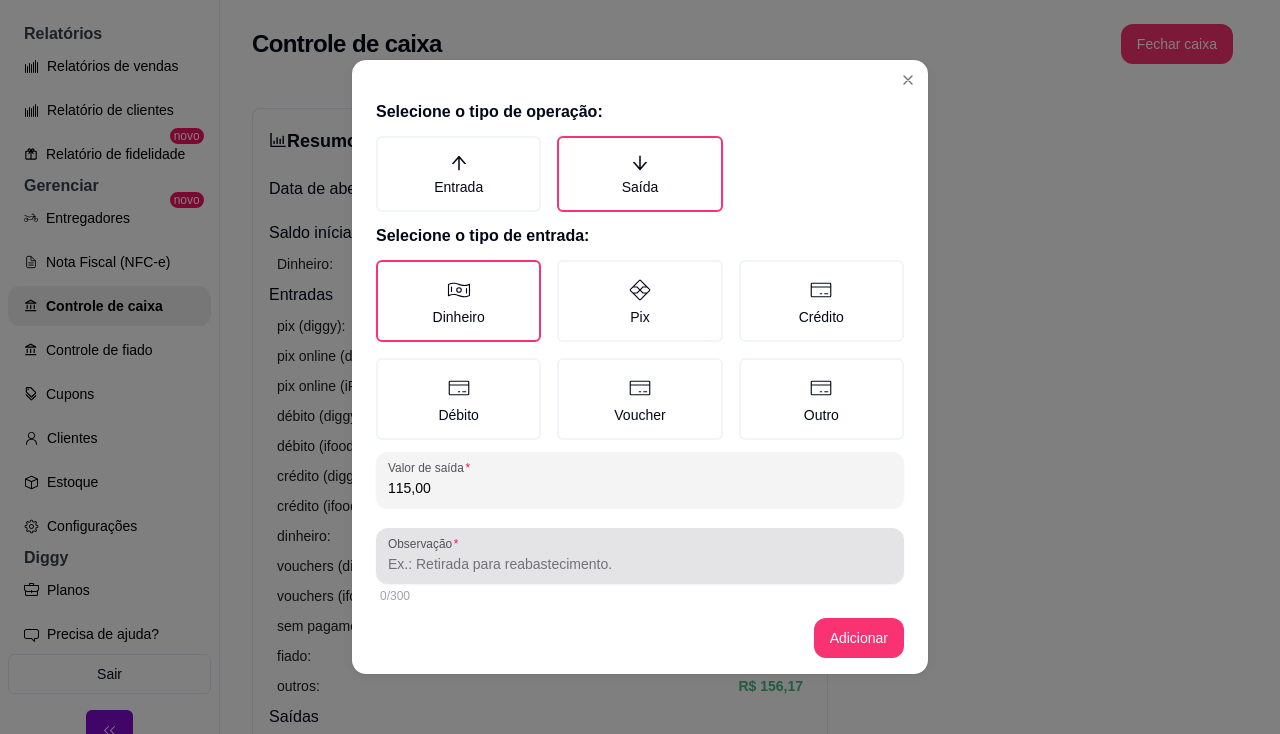 type on "115,00" 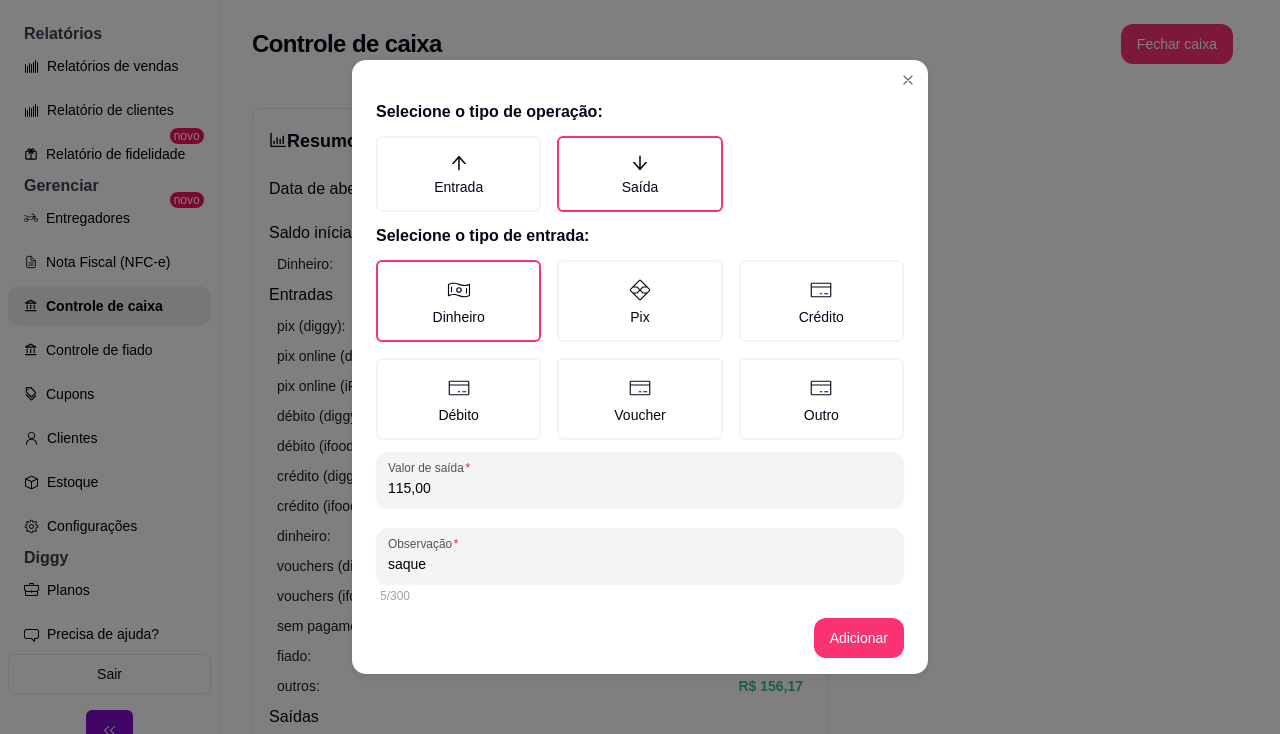 type on "saque" 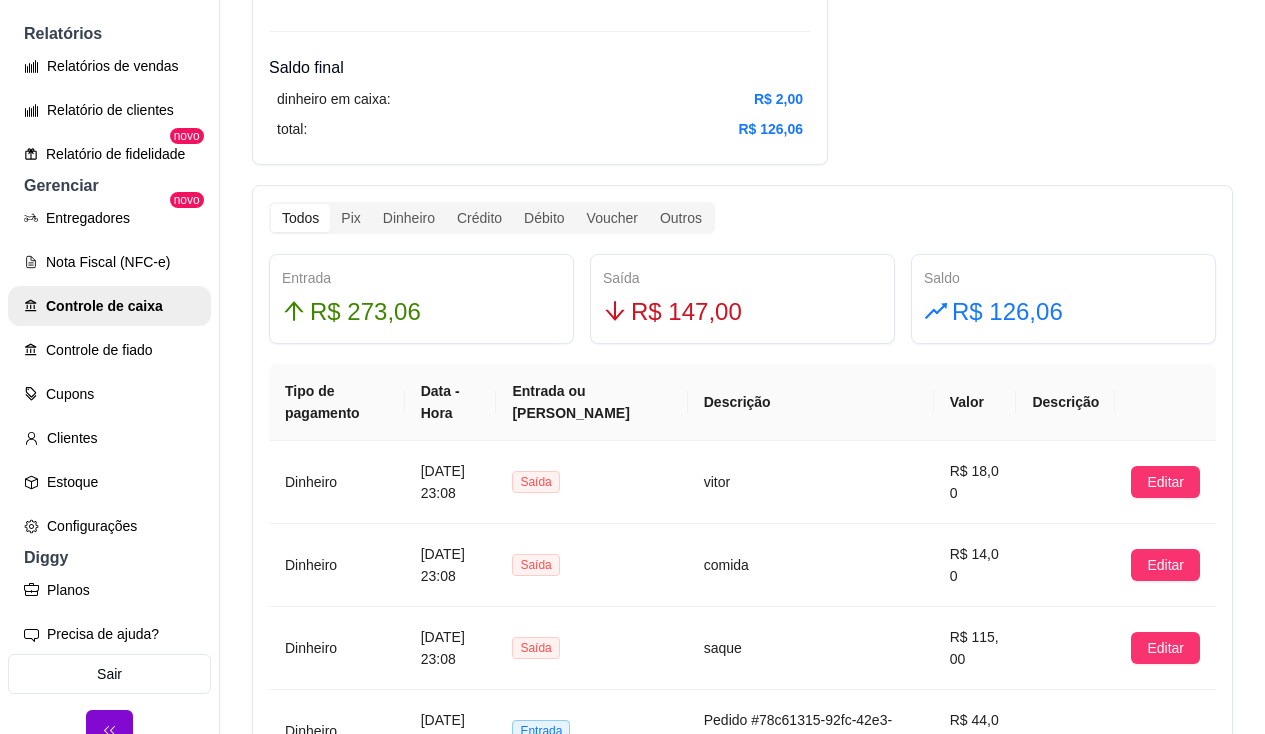 scroll, scrollTop: 800, scrollLeft: 0, axis: vertical 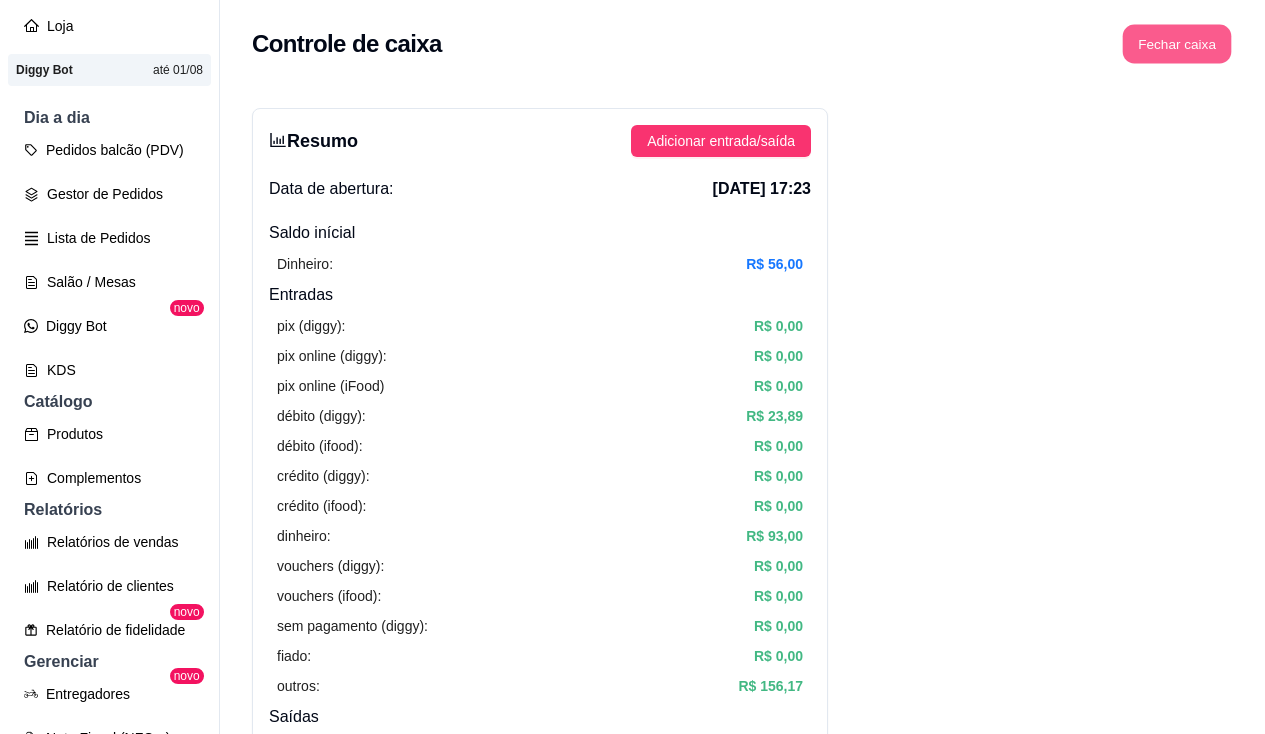 click on "Fechar caixa" at bounding box center (1177, 44) 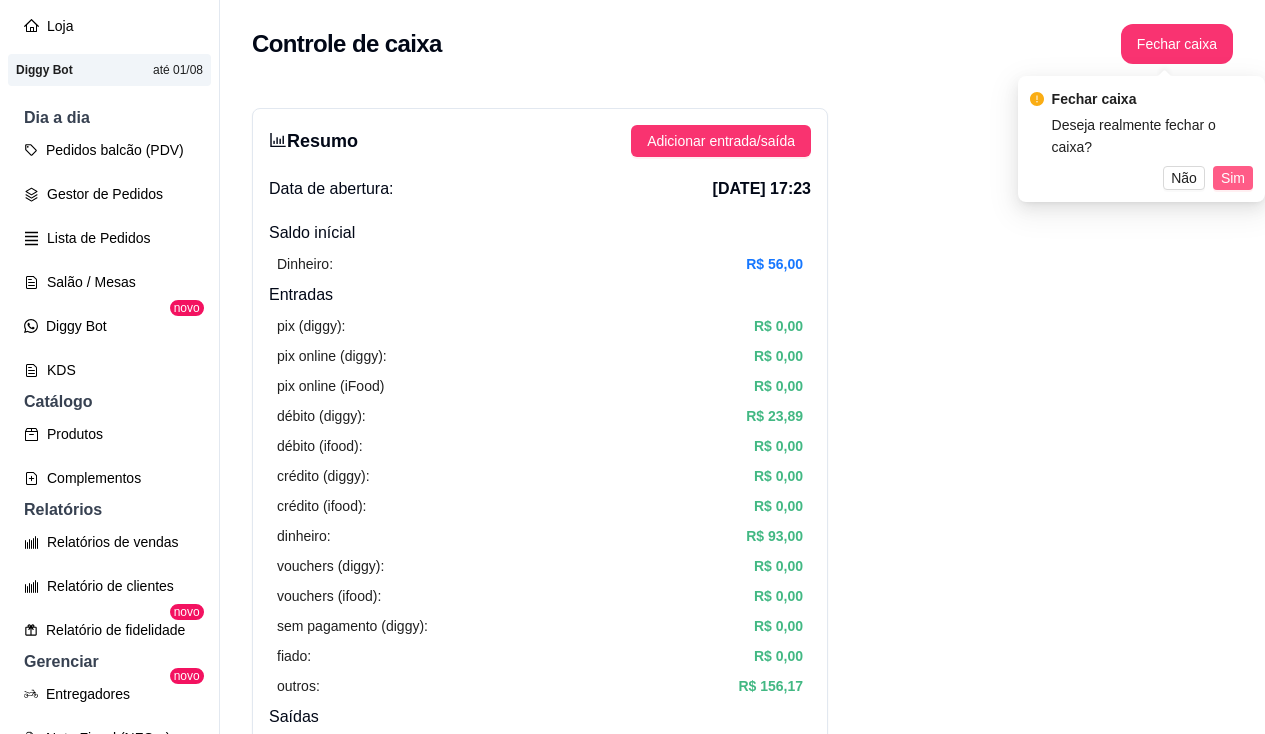 click on "Sim" at bounding box center [1233, 178] 